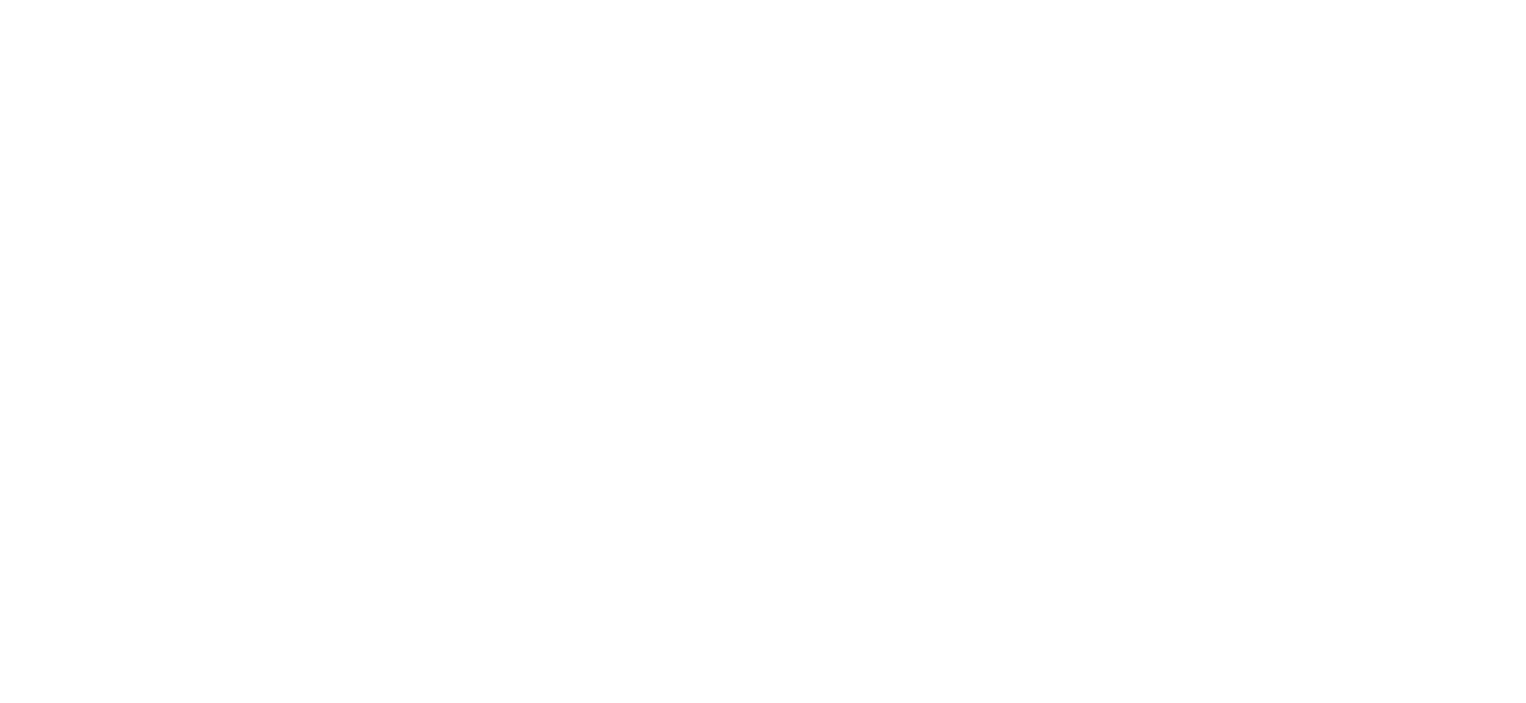 scroll, scrollTop: 0, scrollLeft: 0, axis: both 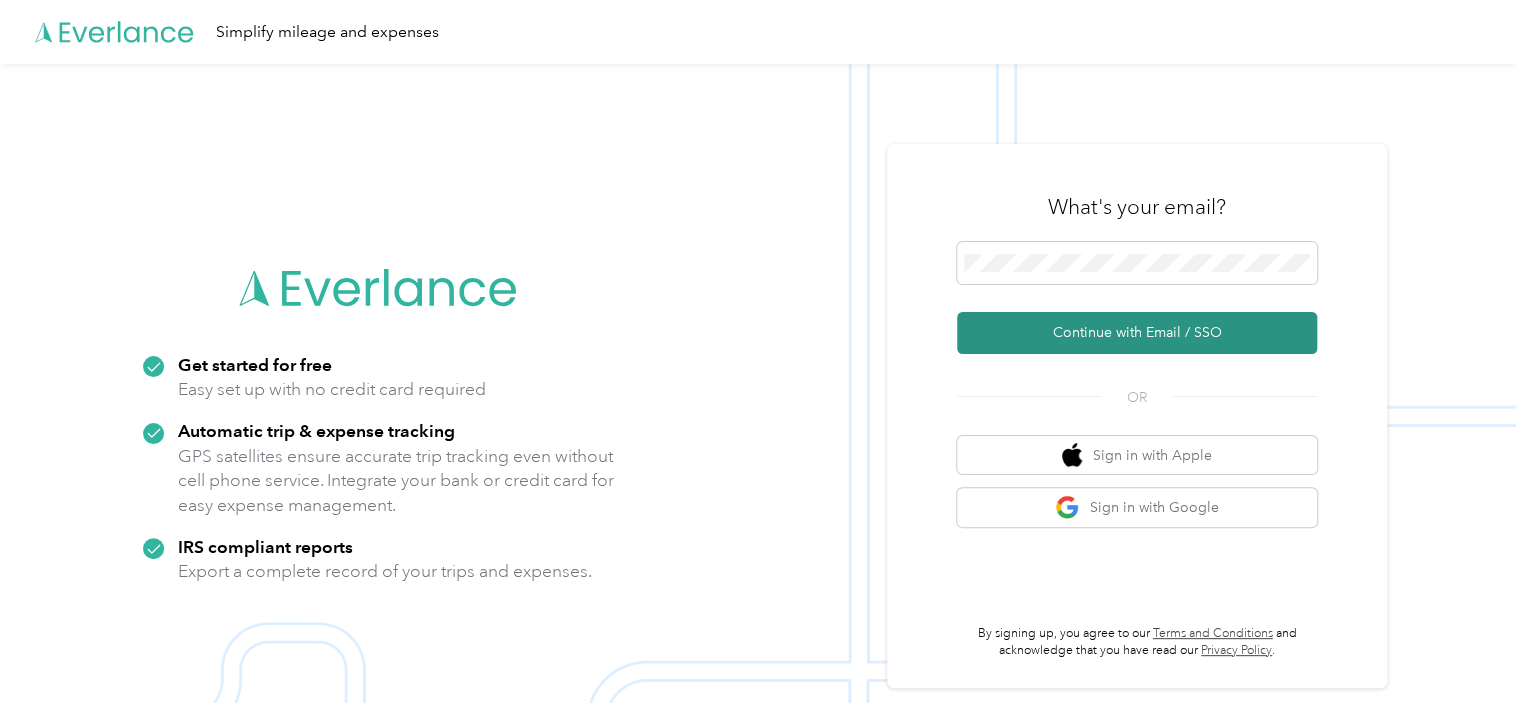 click on "Continue with Email / SSO" at bounding box center [1137, 333] 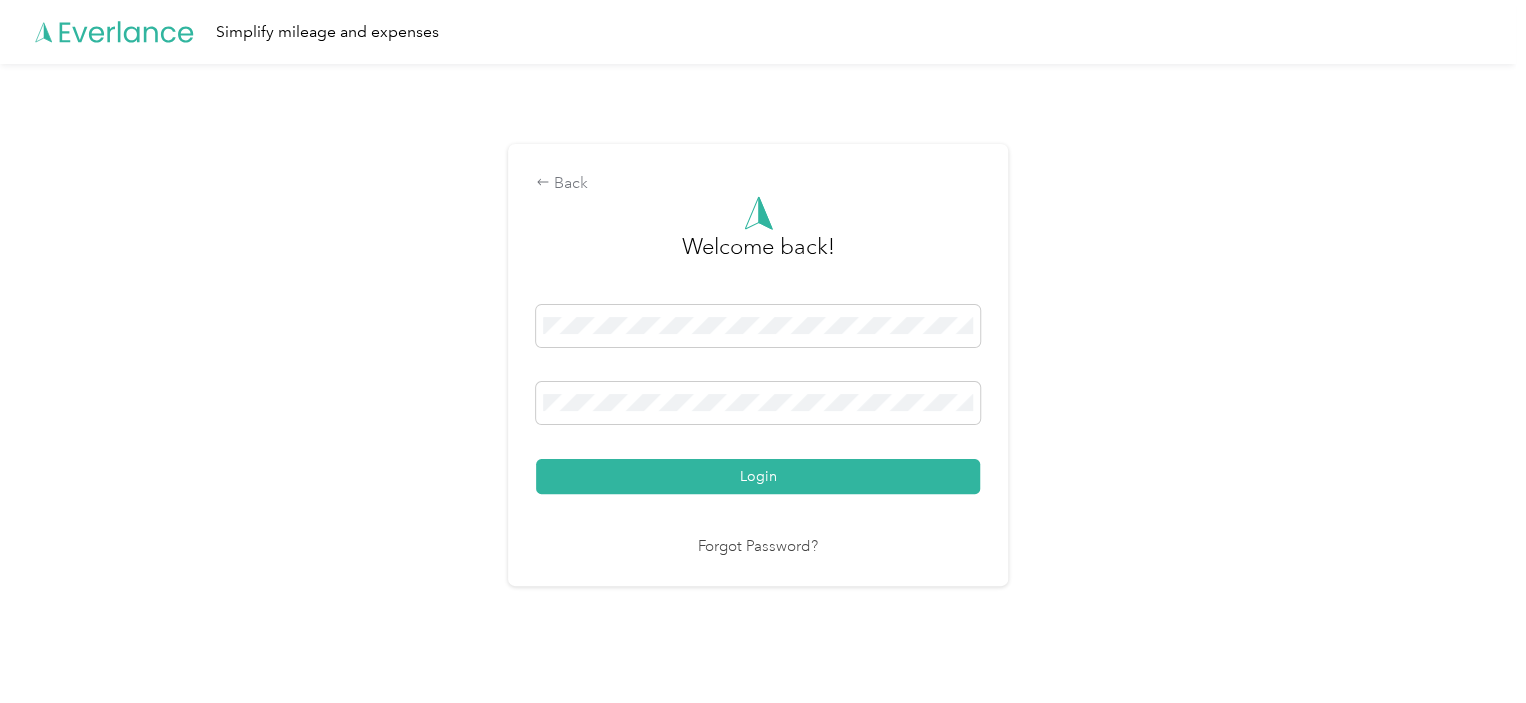 click on "Login" at bounding box center (758, 476) 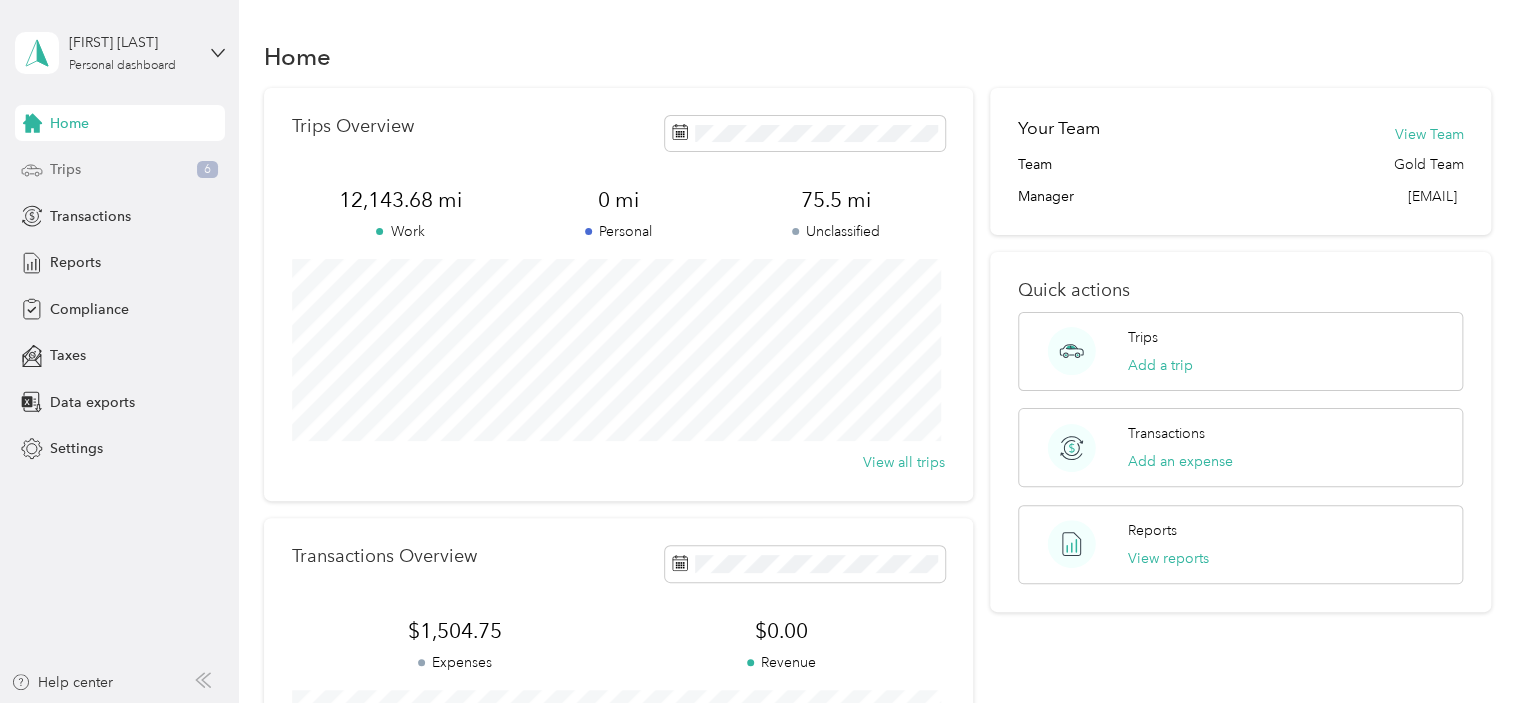 click on "Trips" at bounding box center (65, 169) 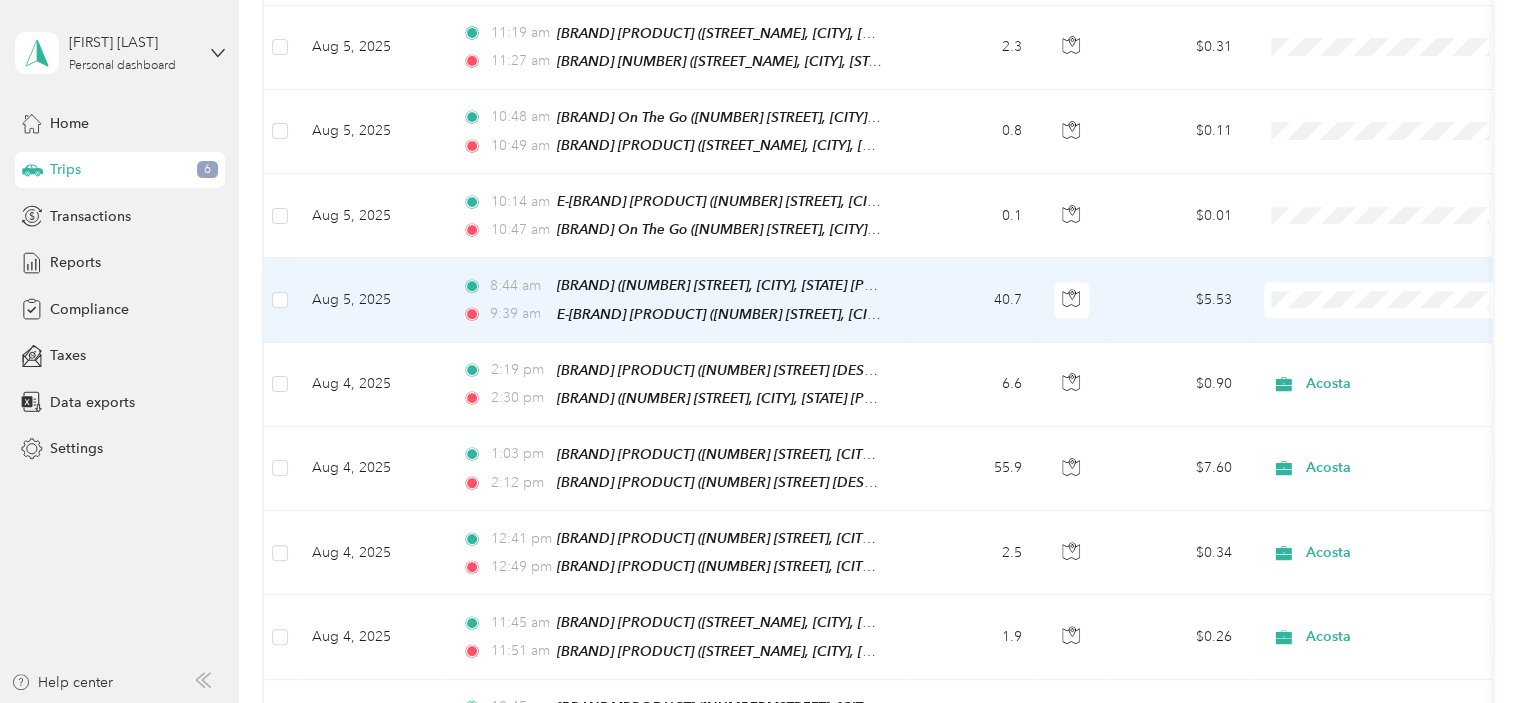 scroll, scrollTop: 0, scrollLeft: 0, axis: both 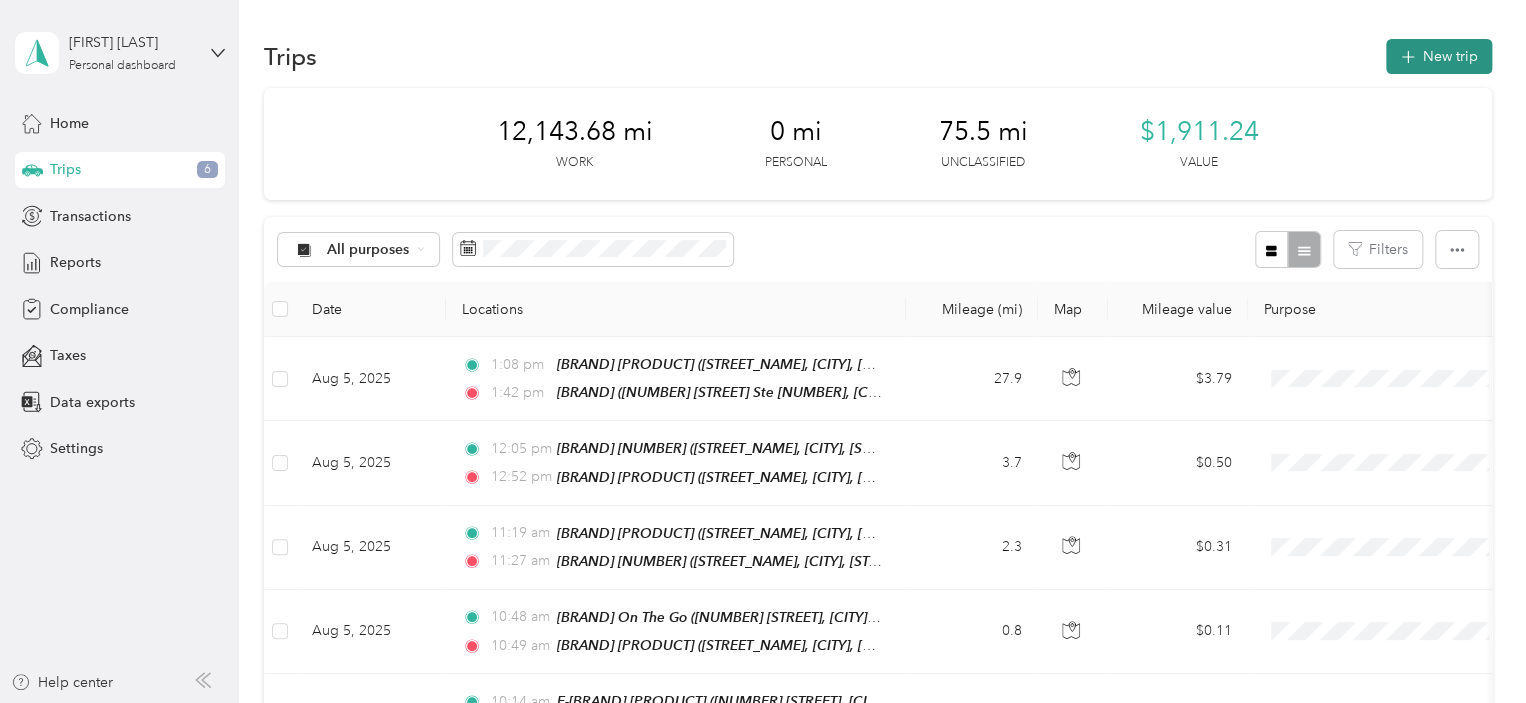 click 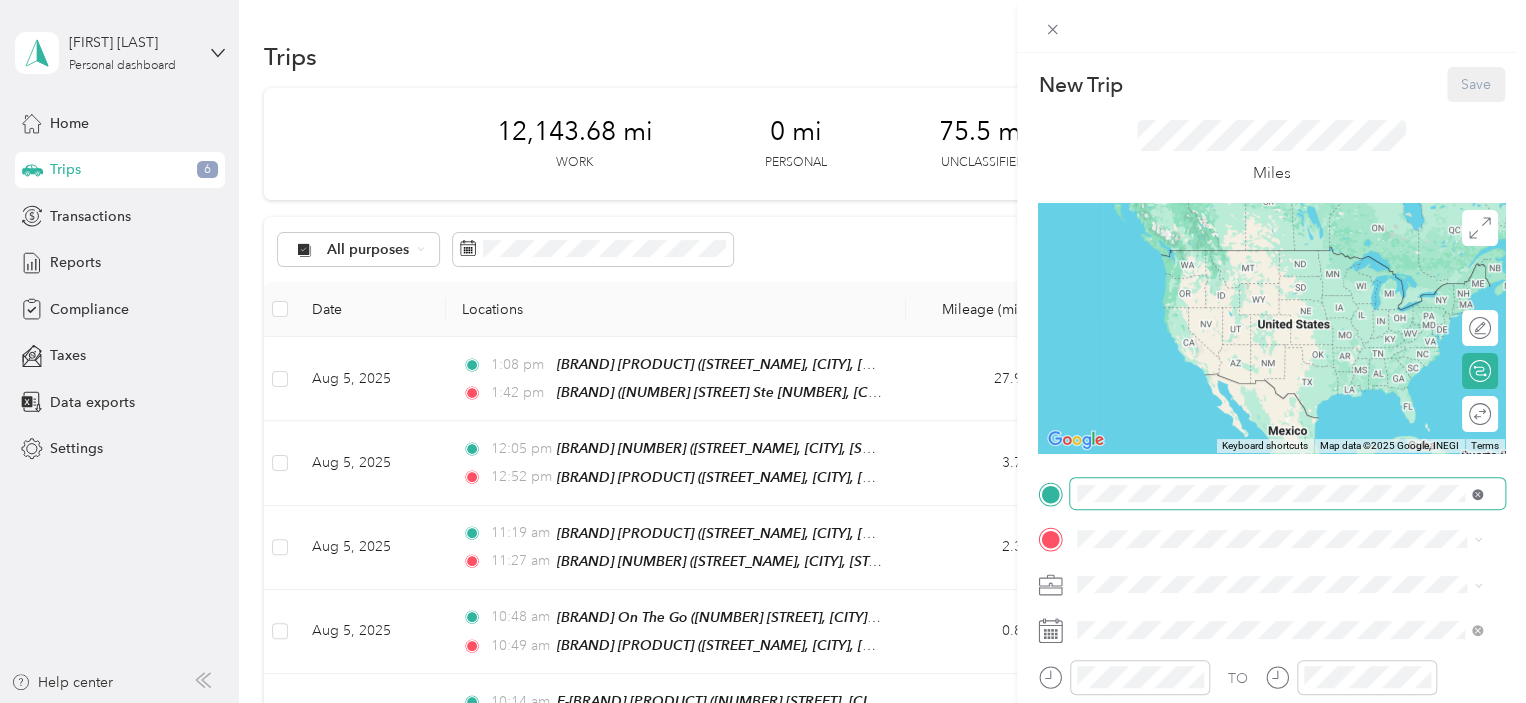 click 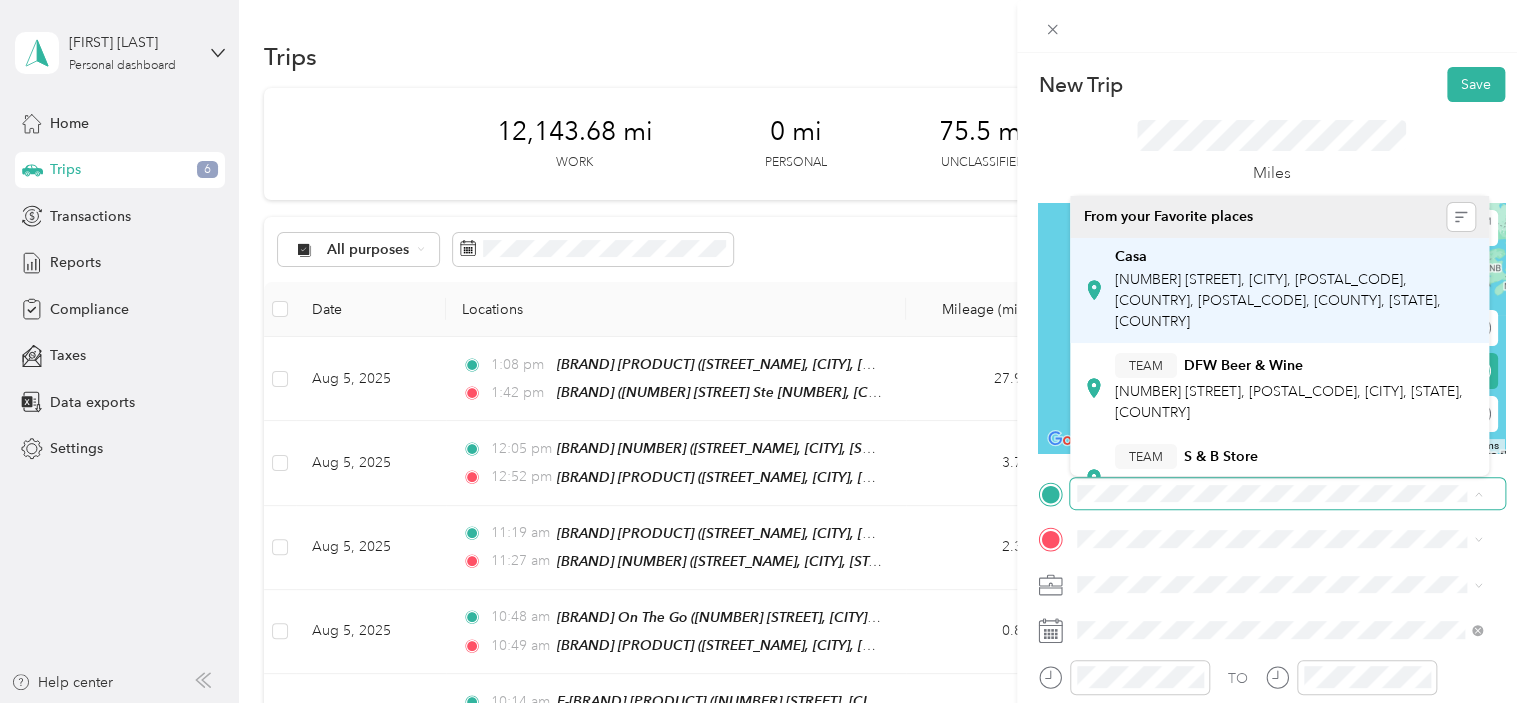 click on "[NUMBER] [STREET], [CITY], [POSTAL_CODE], [COUNTRY], [POSTAL_CODE], [COUNTY], [STATE], [COUNTRY]" at bounding box center [1278, 300] 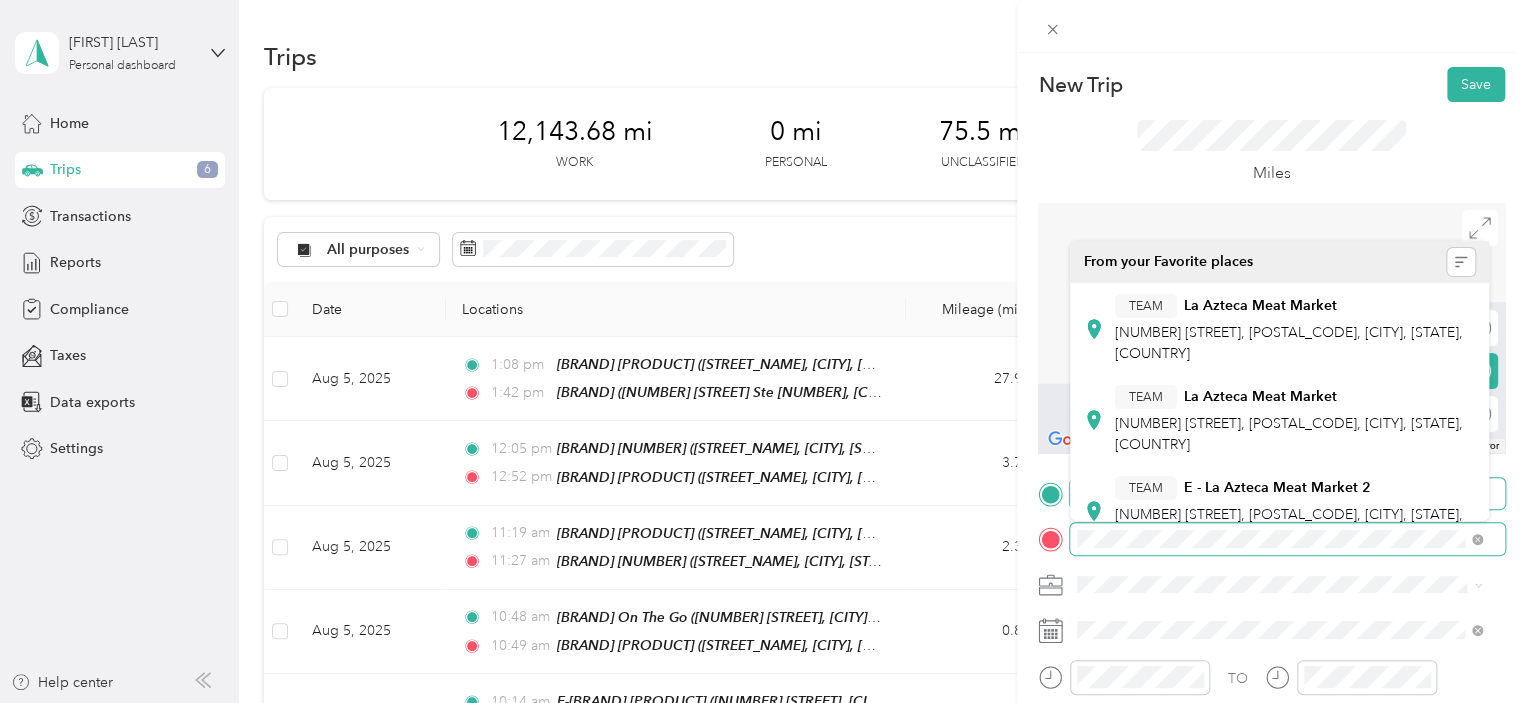 scroll, scrollTop: 300, scrollLeft: 0, axis: vertical 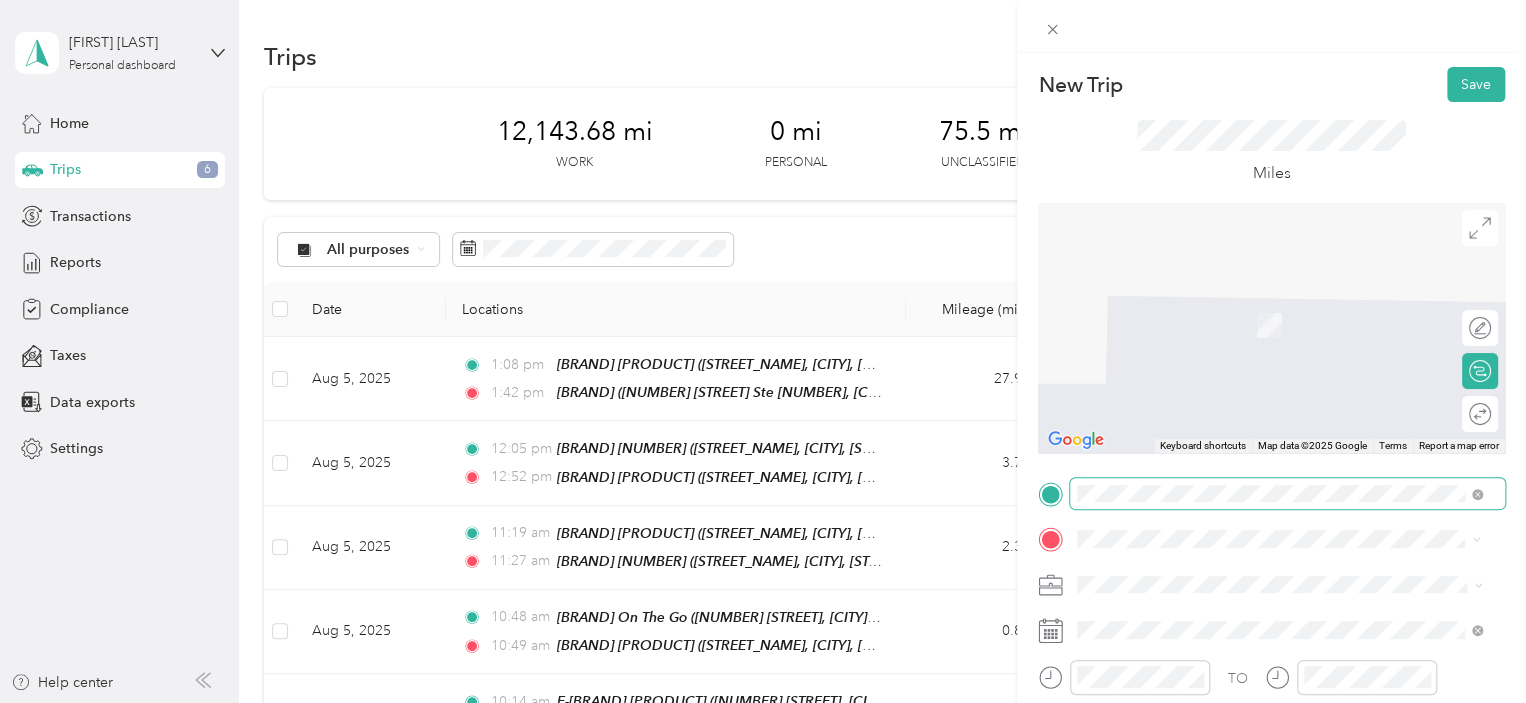 click on "[NUMBER] [STREET] [DESCRIPTION], [CITY], [POSTAL_CODE], [COUNTRY], [COUNTY], [STATE], [COUNTRY]" at bounding box center (1278, 592) 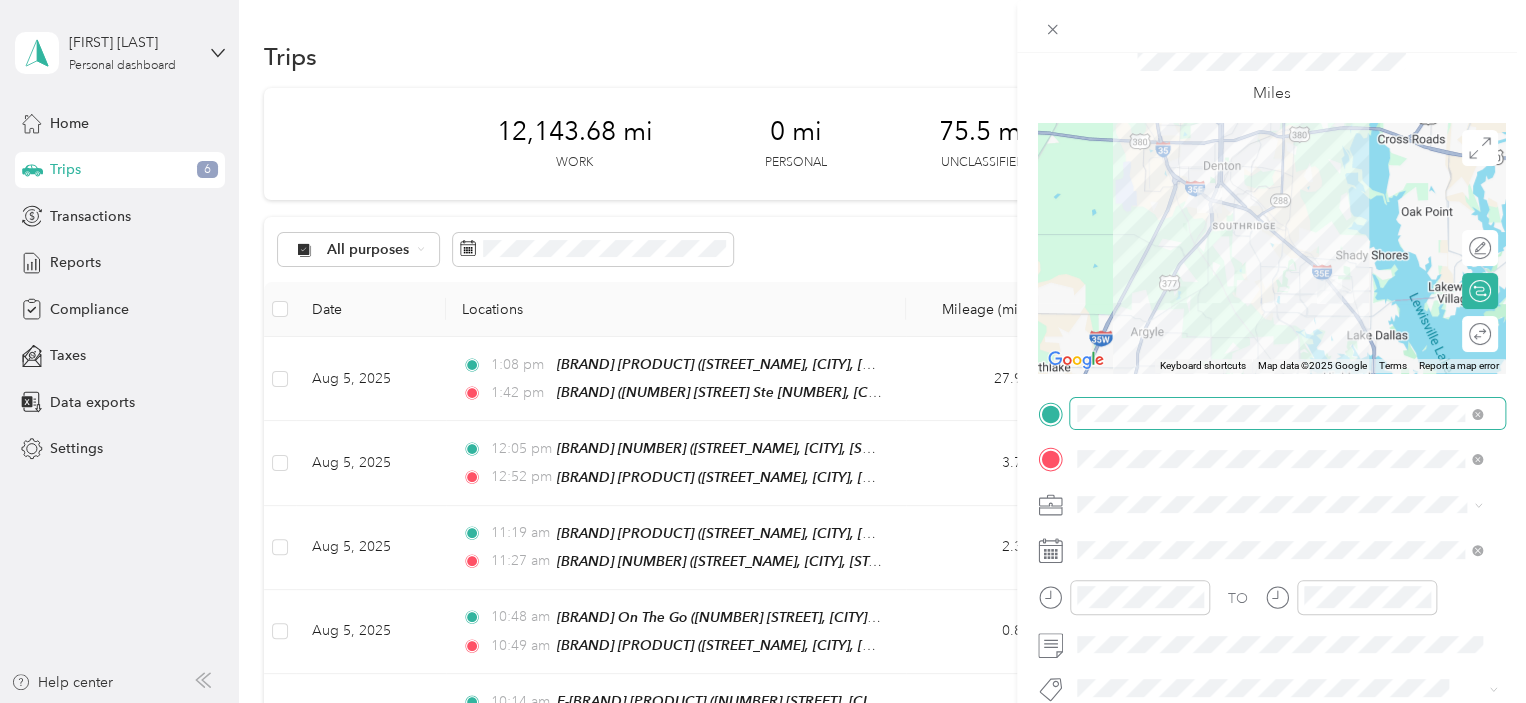 scroll, scrollTop: 200, scrollLeft: 0, axis: vertical 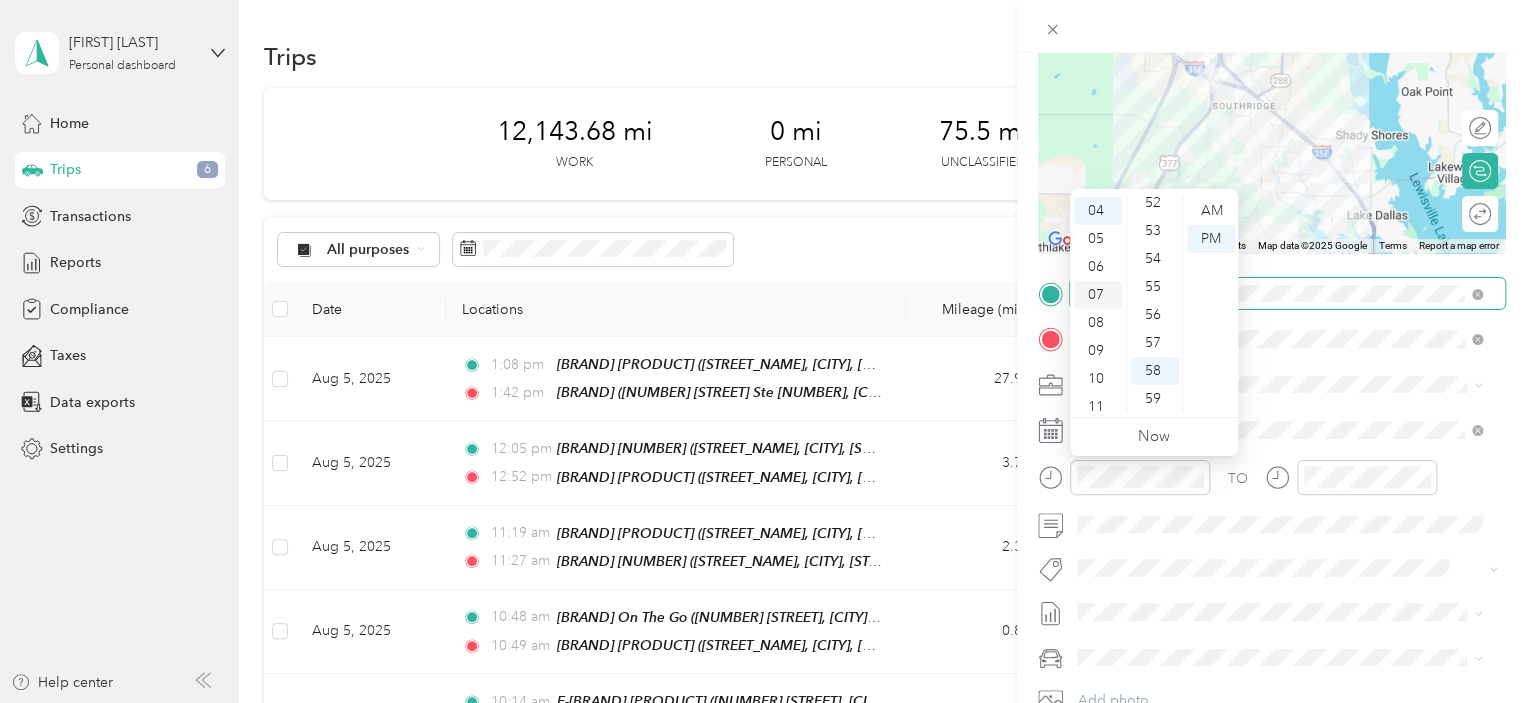 click on "07" at bounding box center [1098, 295] 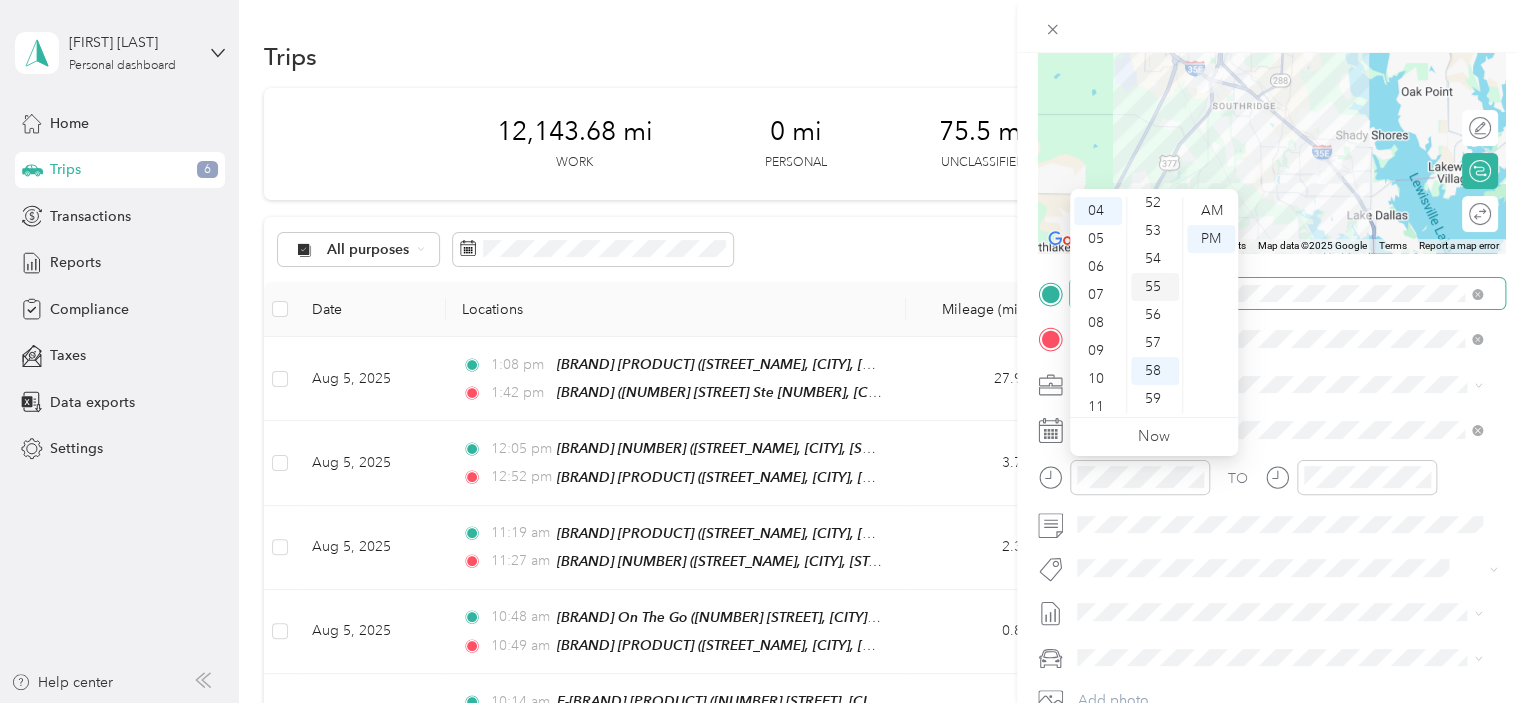 scroll, scrollTop: 120, scrollLeft: 0, axis: vertical 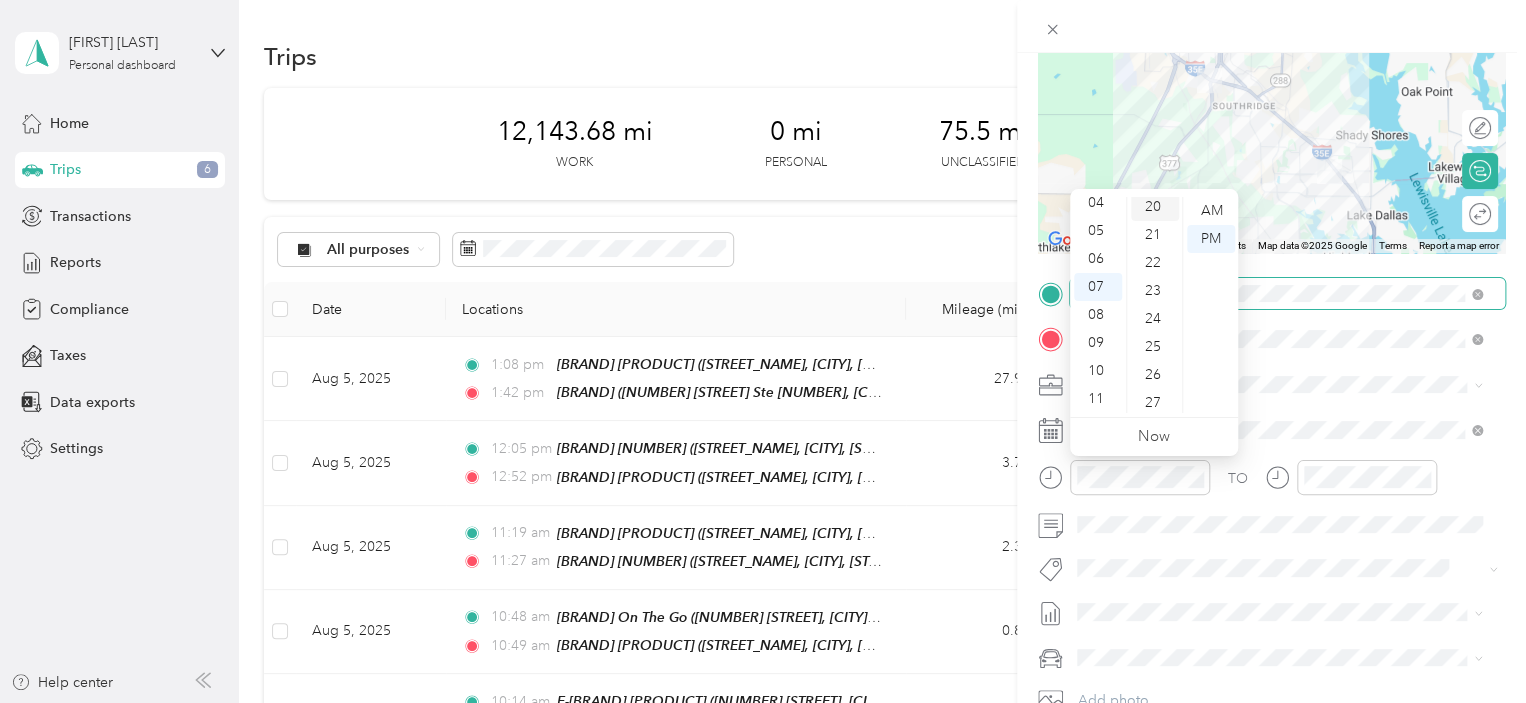 click on "20" at bounding box center [1155, 207] 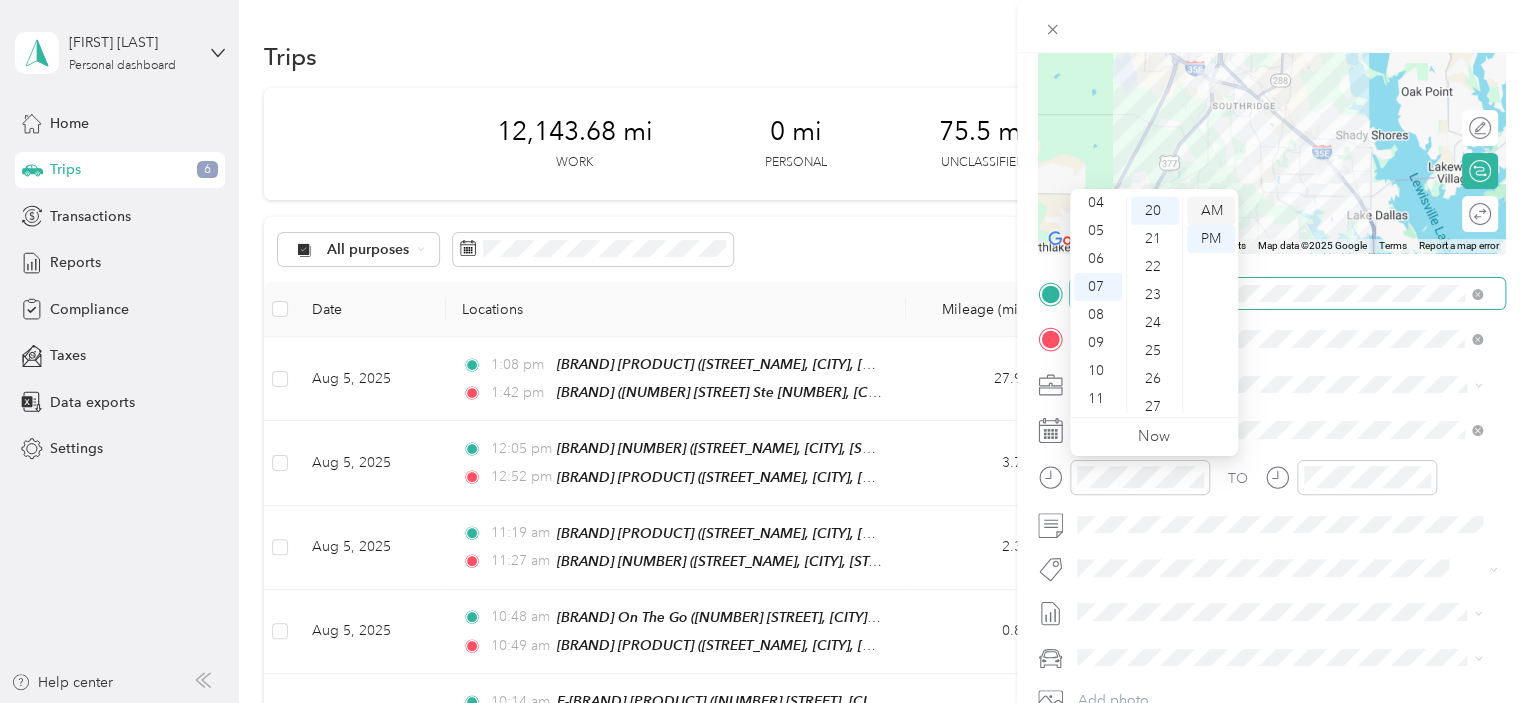 click on "AM" at bounding box center [1211, 211] 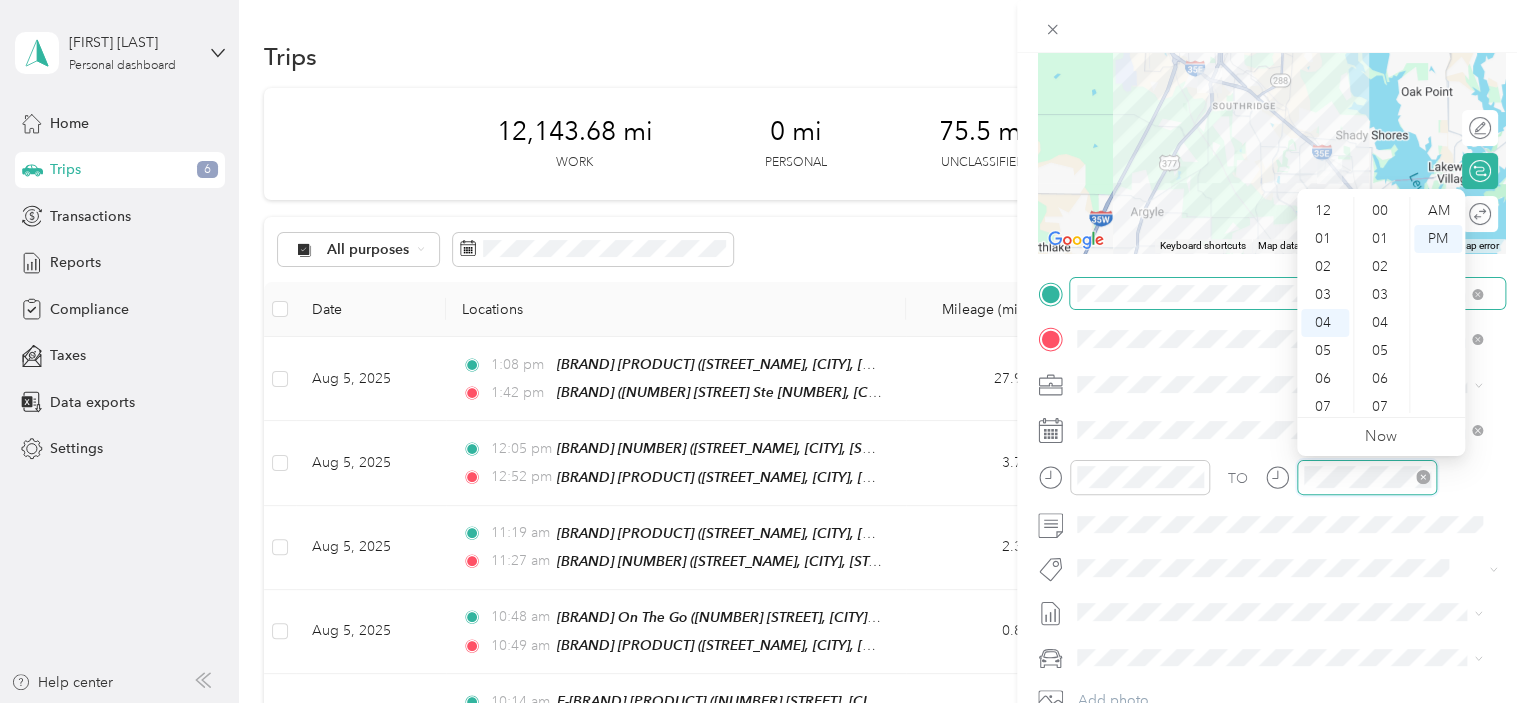 scroll, scrollTop: 112, scrollLeft: 0, axis: vertical 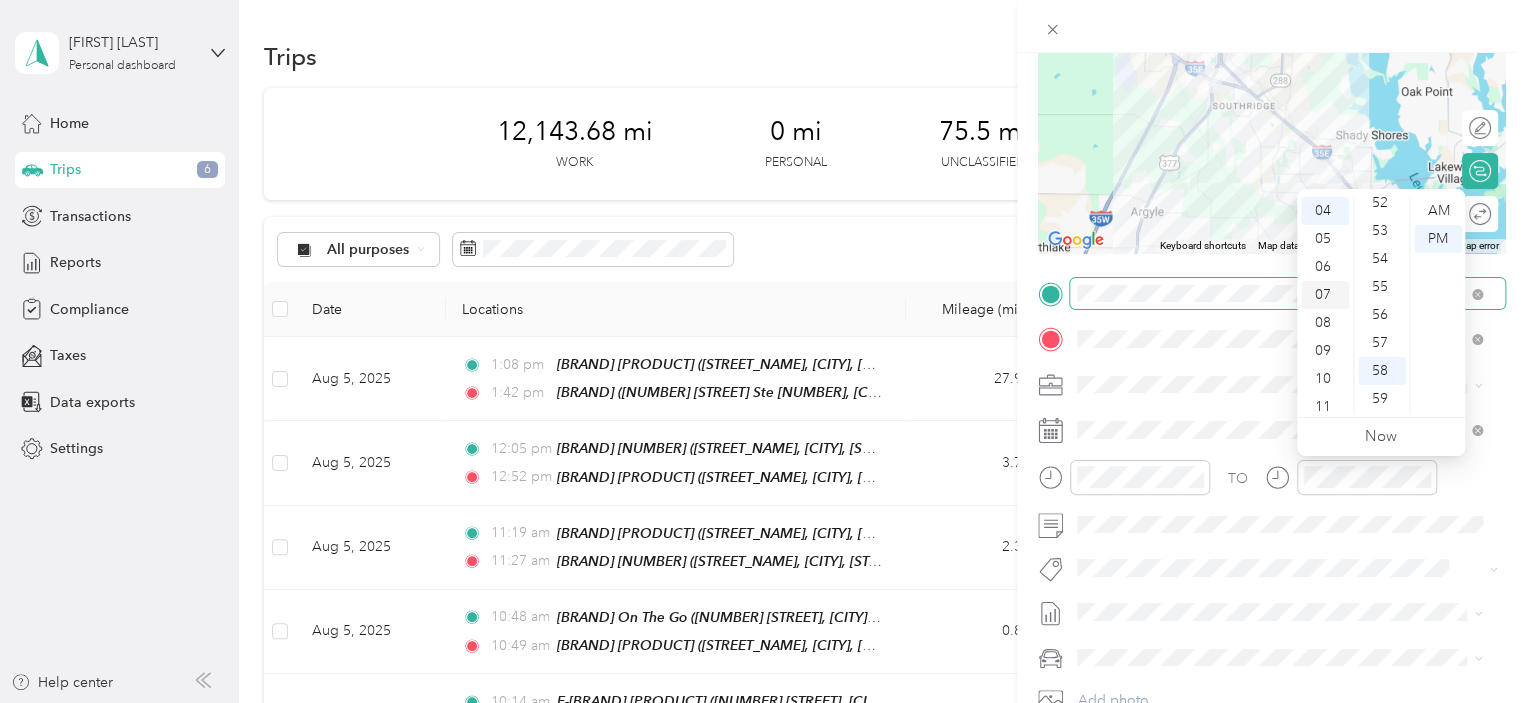 click on "07" at bounding box center (1325, 295) 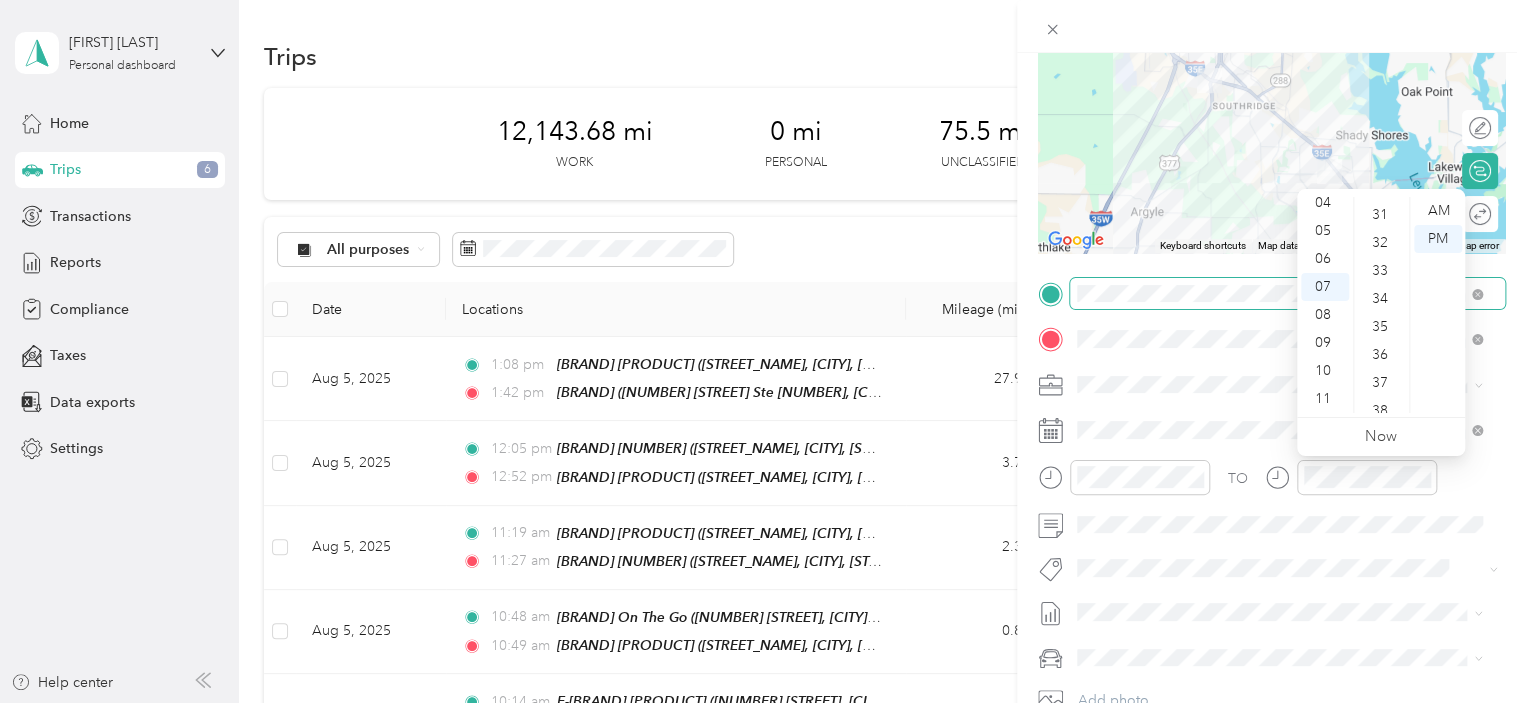 scroll, scrollTop: 864, scrollLeft: 0, axis: vertical 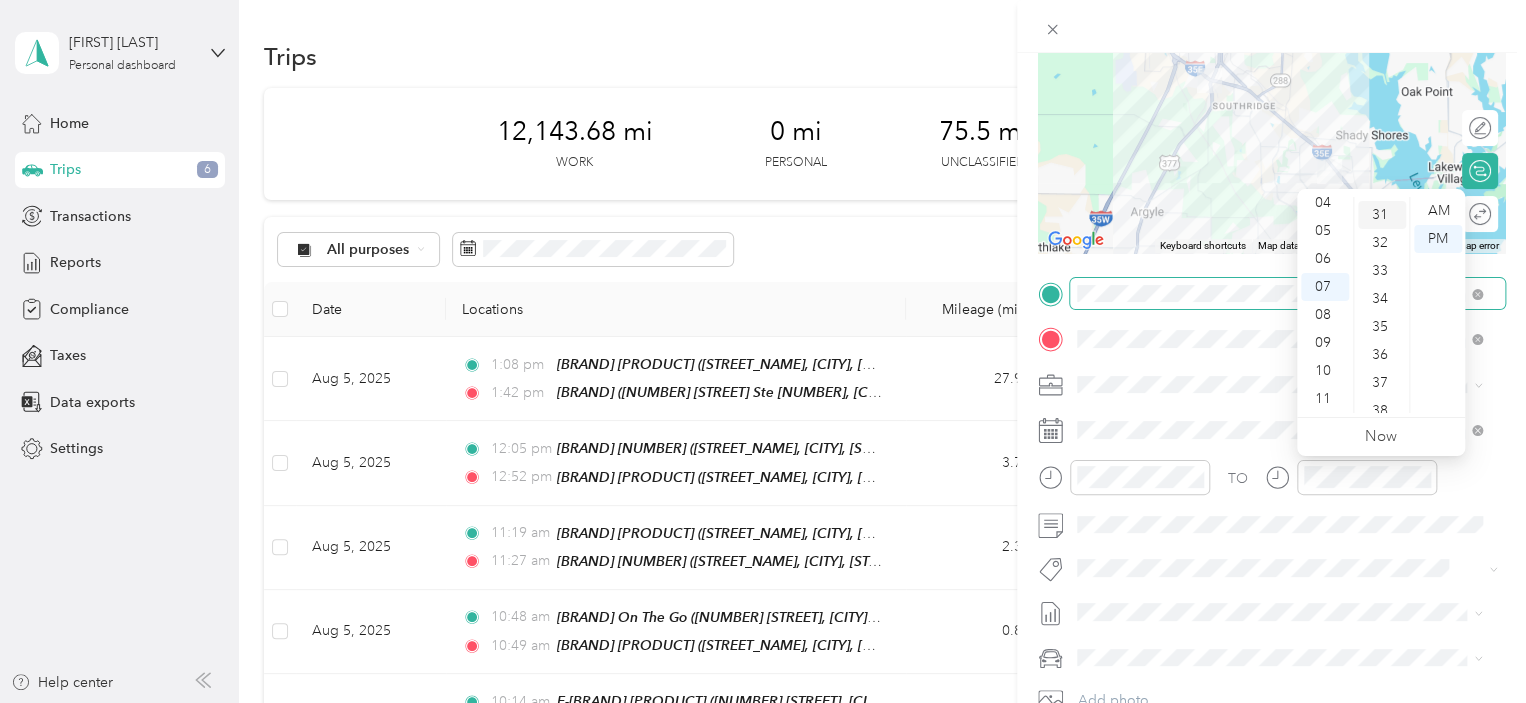click on "31" at bounding box center [1382, 215] 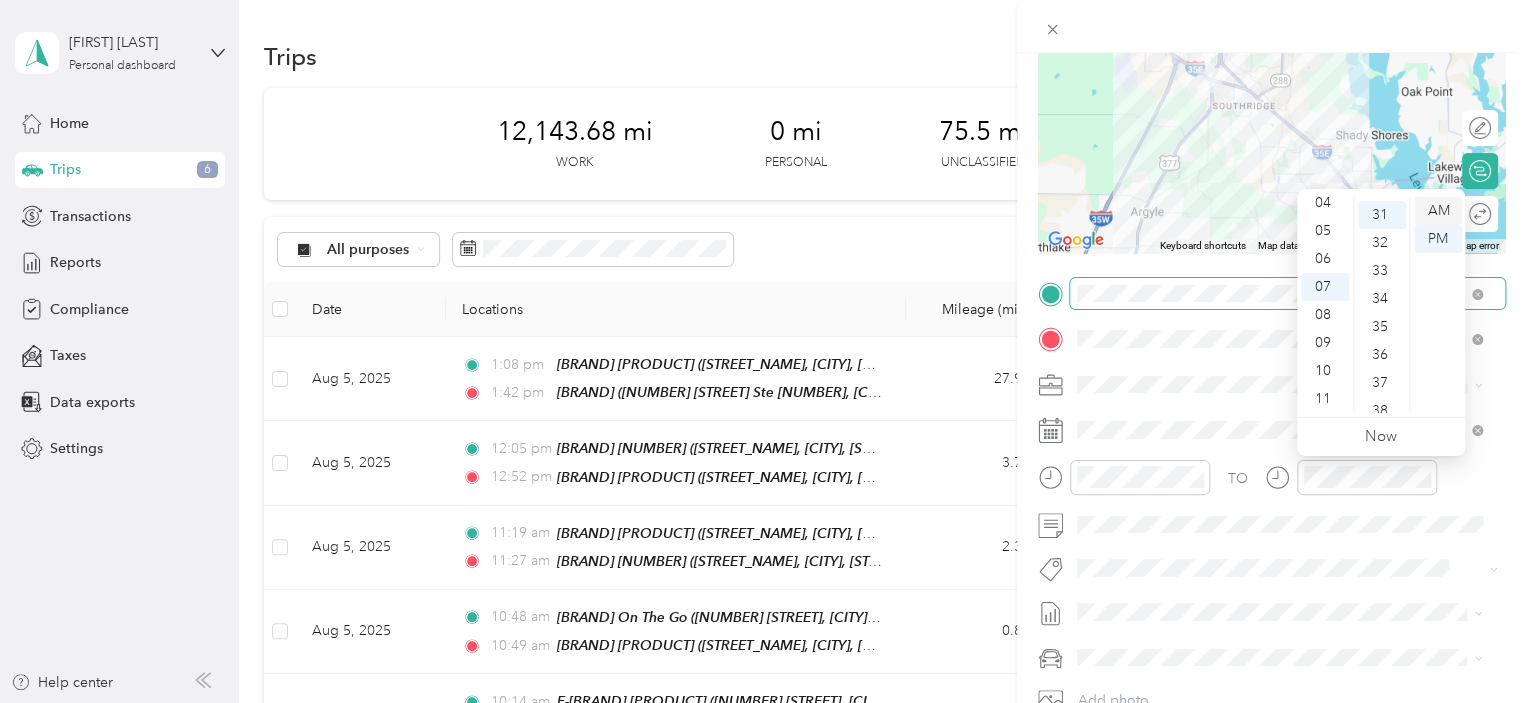scroll, scrollTop: 868, scrollLeft: 0, axis: vertical 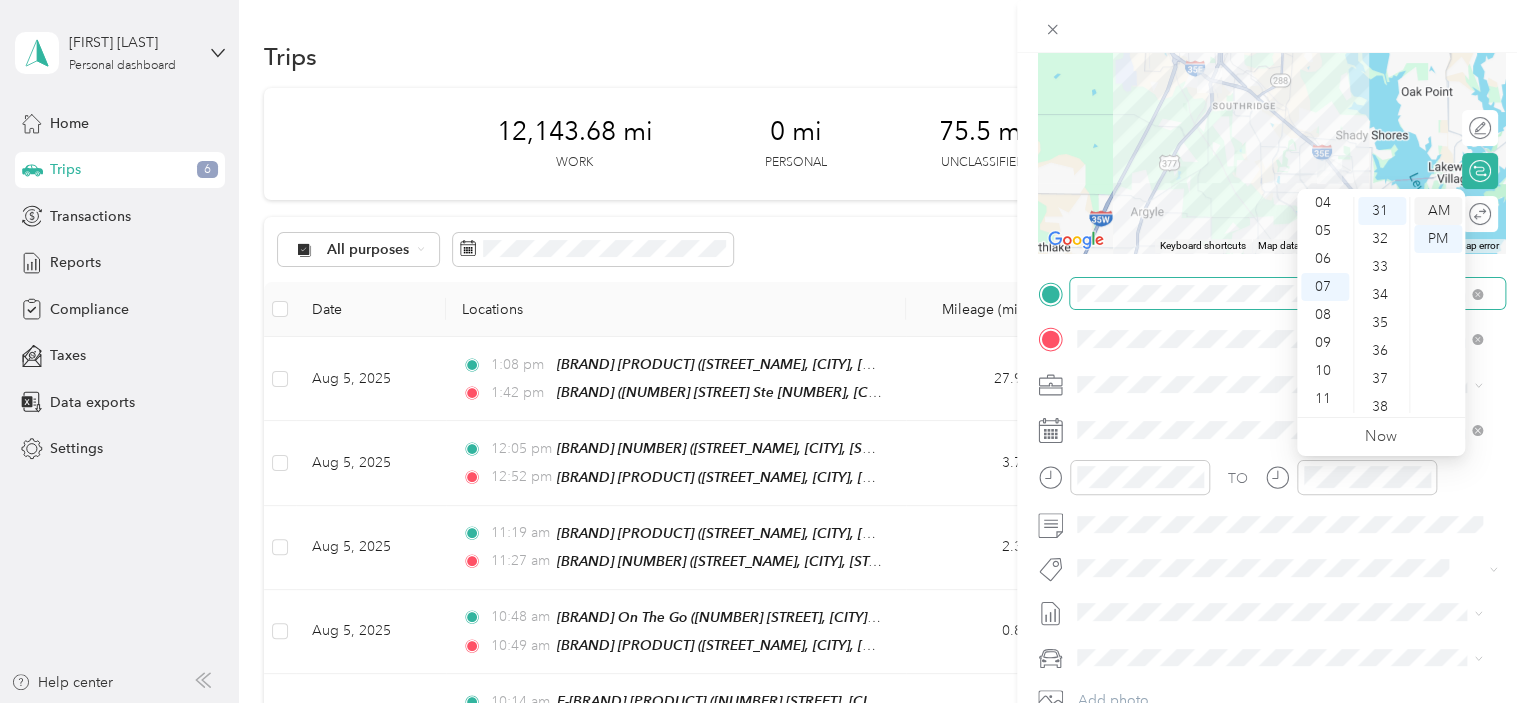 click on "AM" at bounding box center (1438, 211) 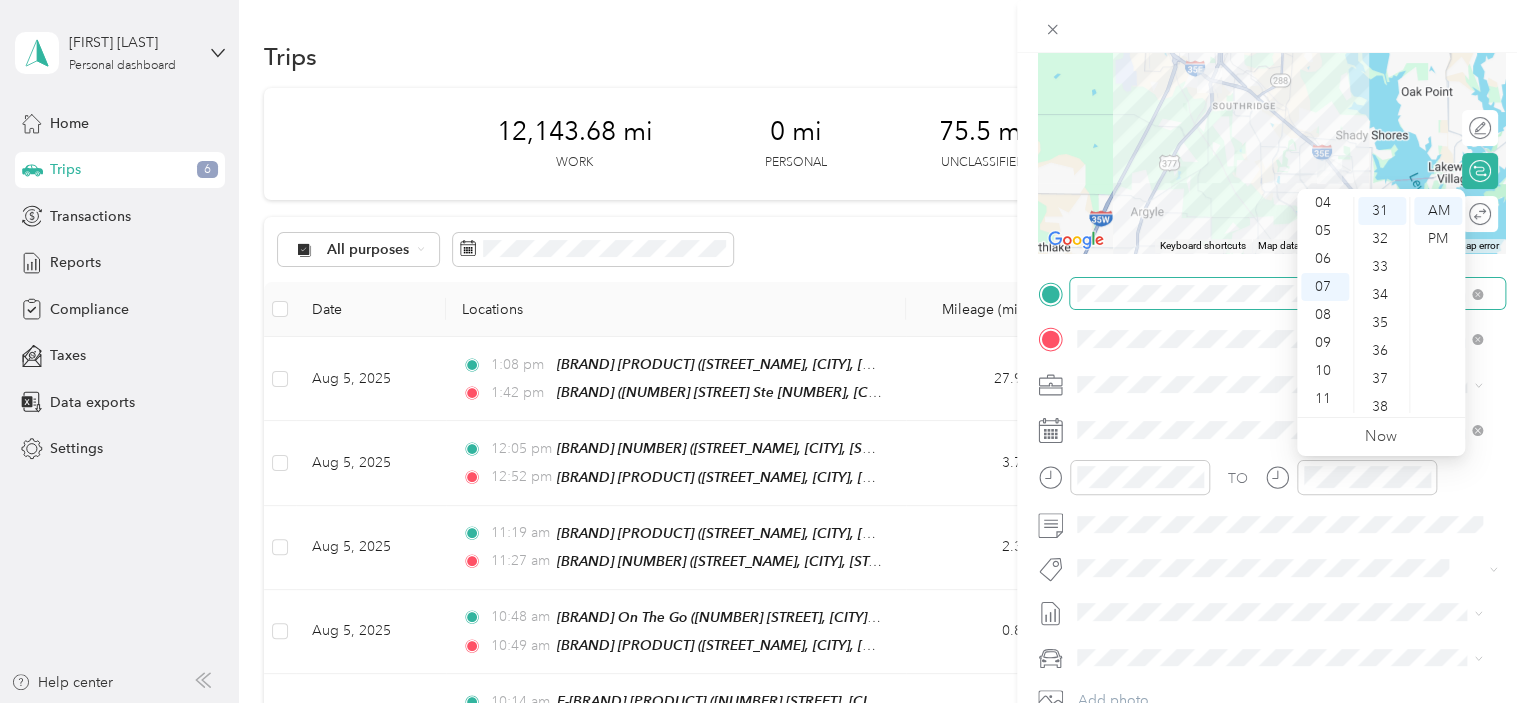 click at bounding box center [1287, 658] 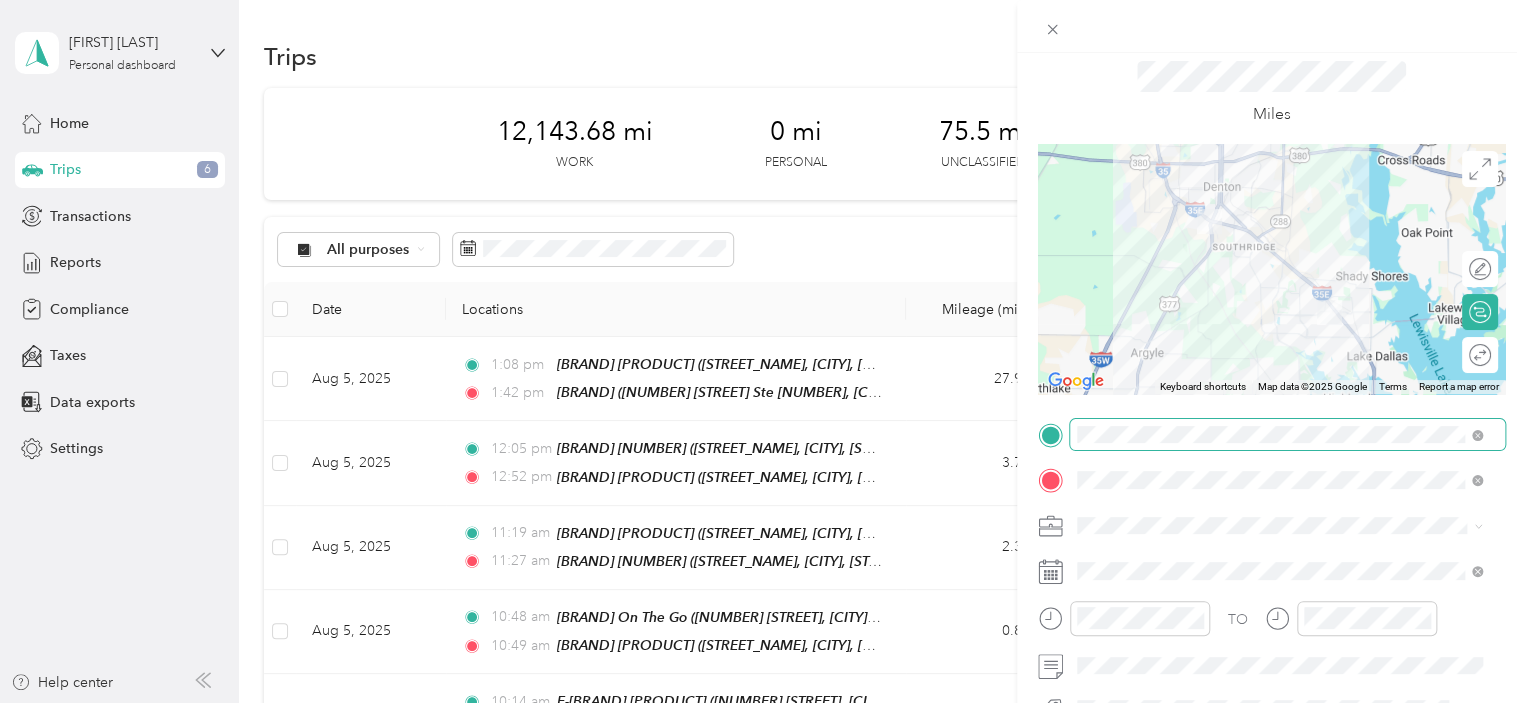scroll, scrollTop: 0, scrollLeft: 0, axis: both 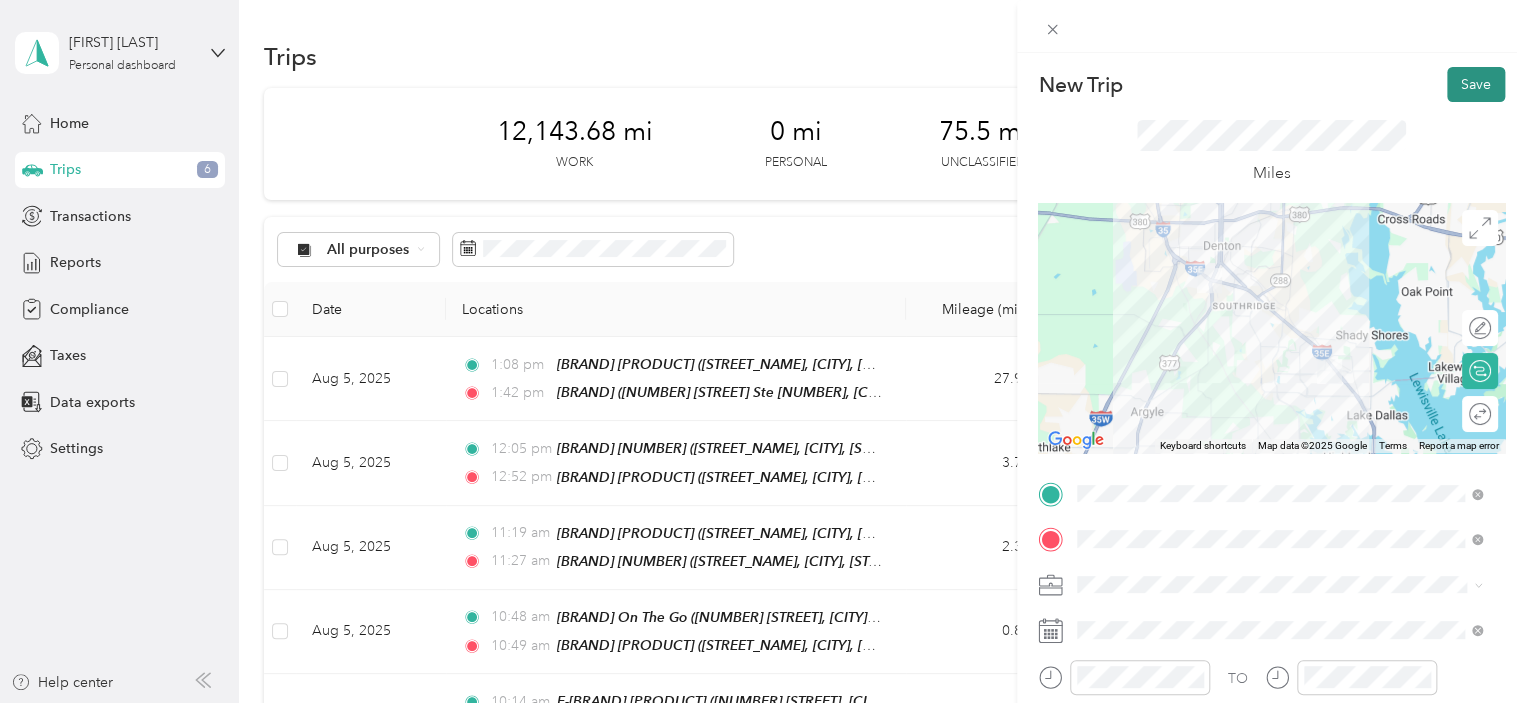 click on "Save" at bounding box center [1476, 84] 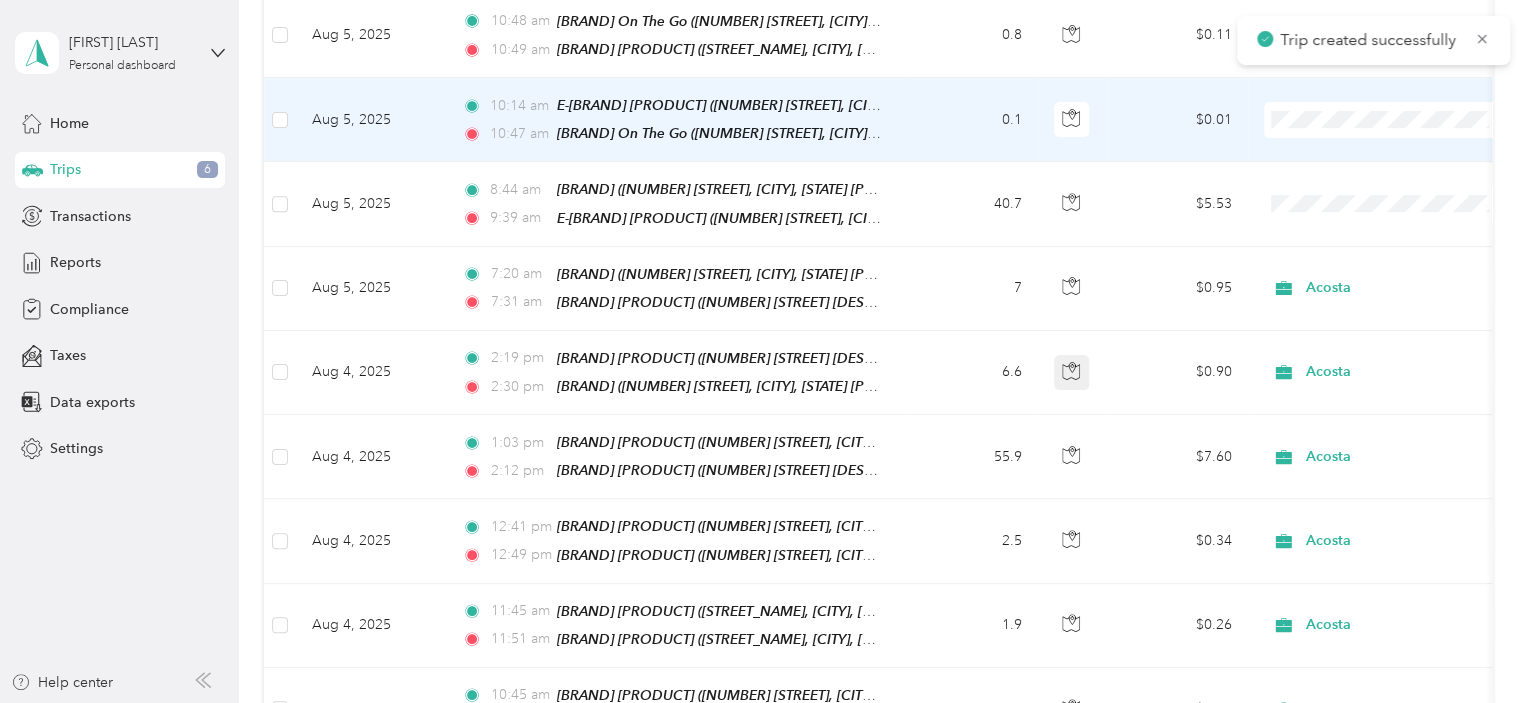scroll, scrollTop: 600, scrollLeft: 0, axis: vertical 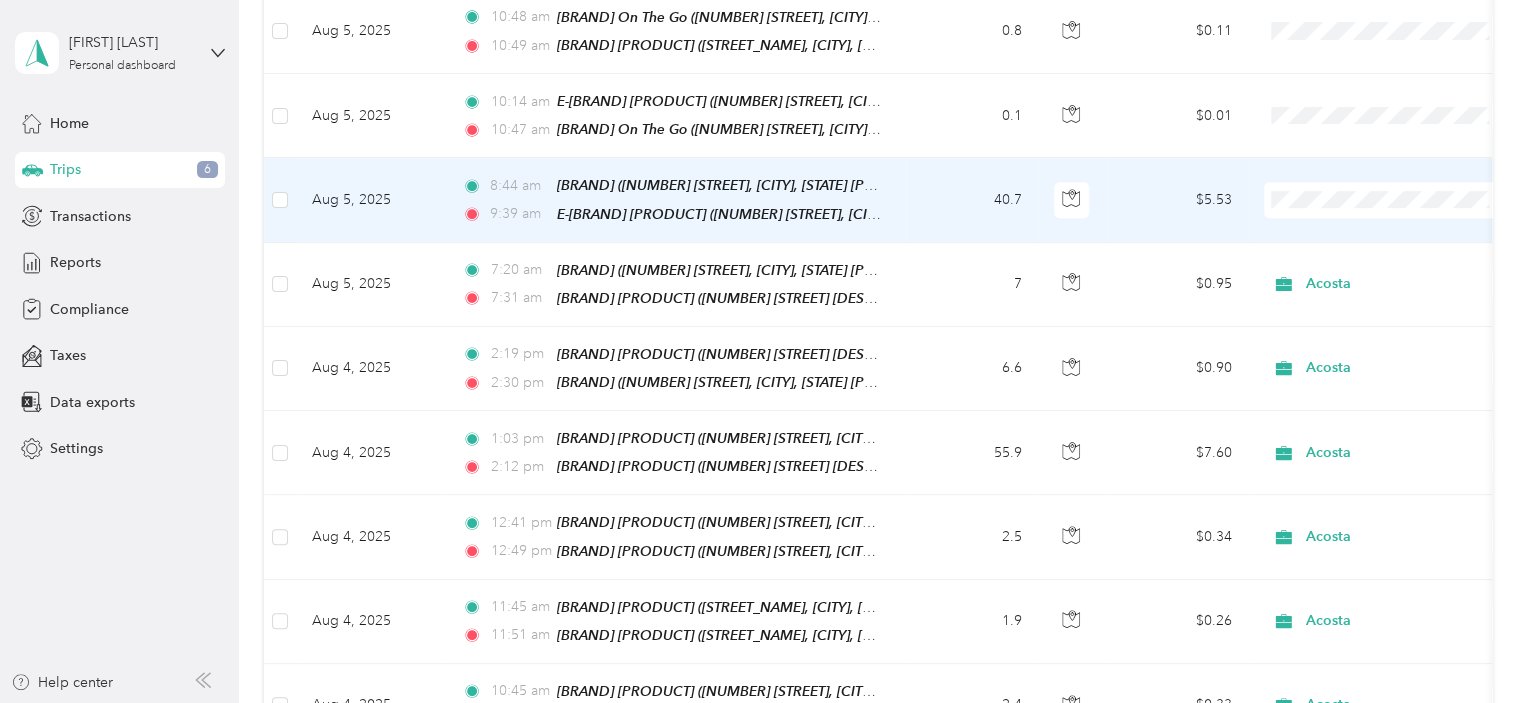 click on "40.7" at bounding box center [972, 200] 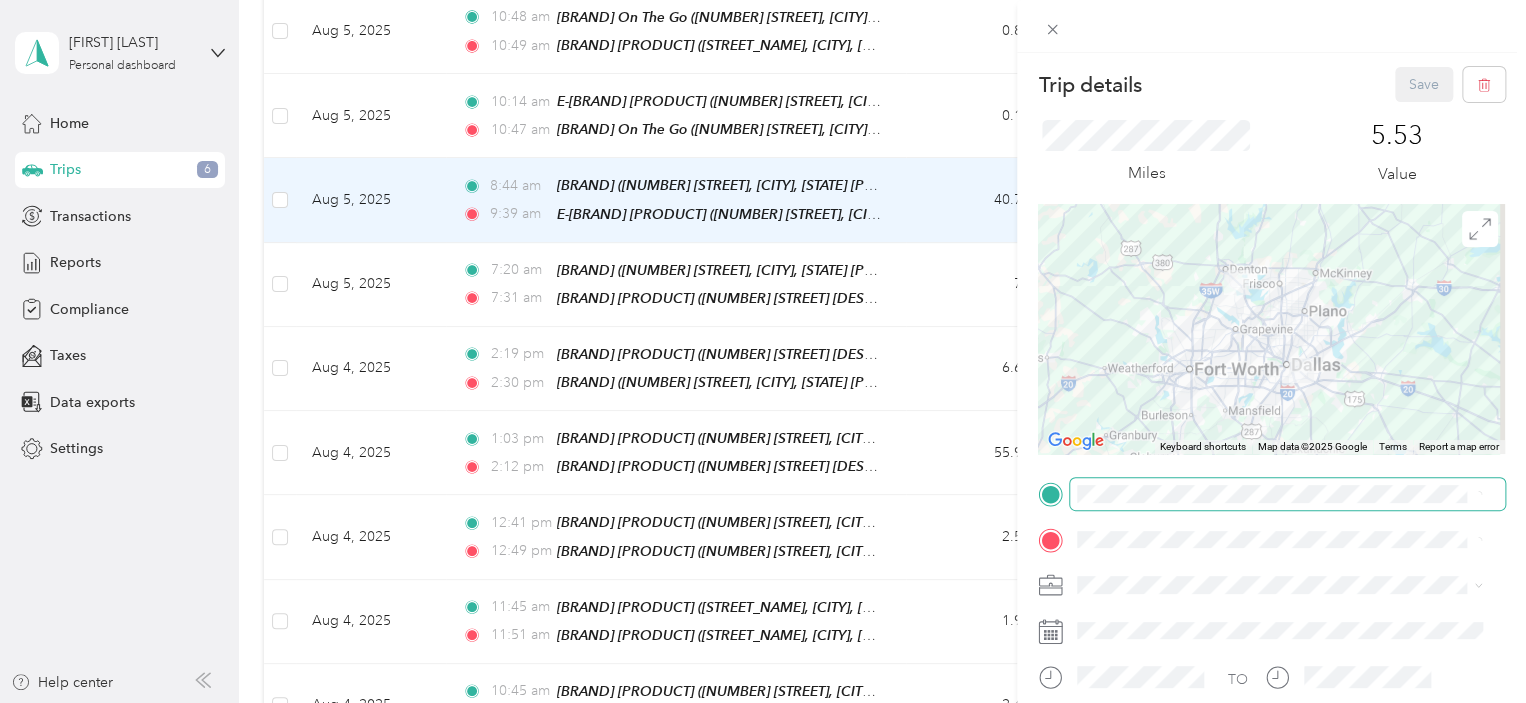 click at bounding box center (1287, 494) 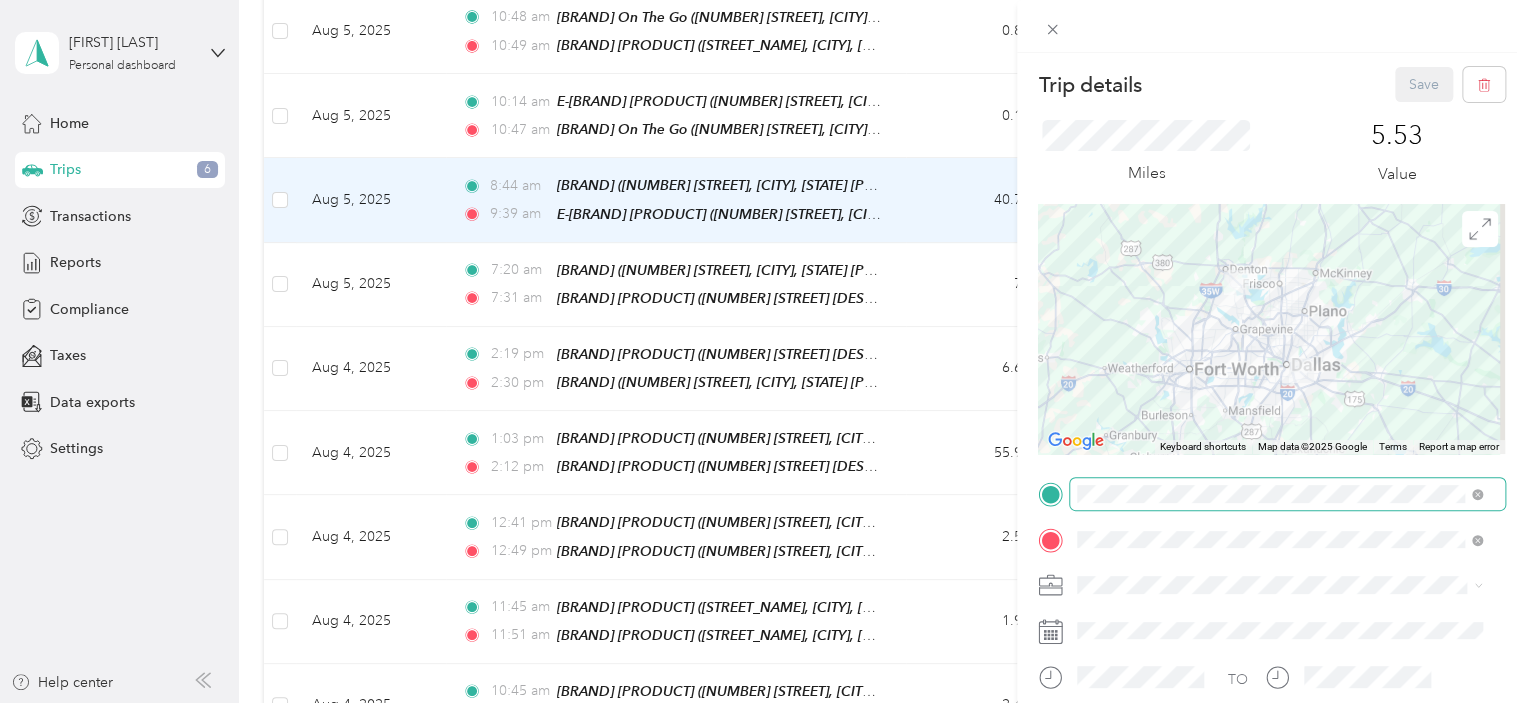 drag, startPoint x: 1473, startPoint y: 494, endPoint x: 1406, endPoint y: 480, distance: 68.44706 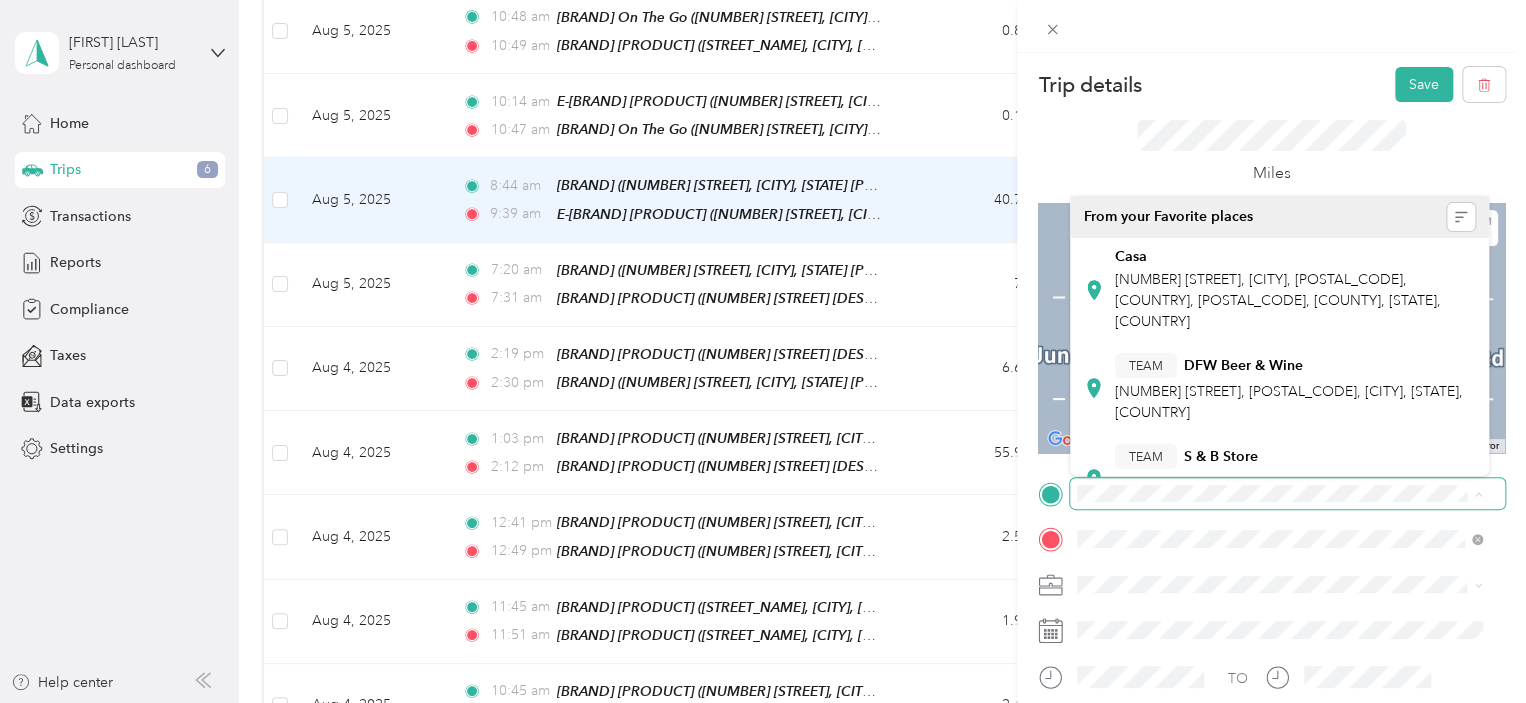 click at bounding box center [1287, 494] 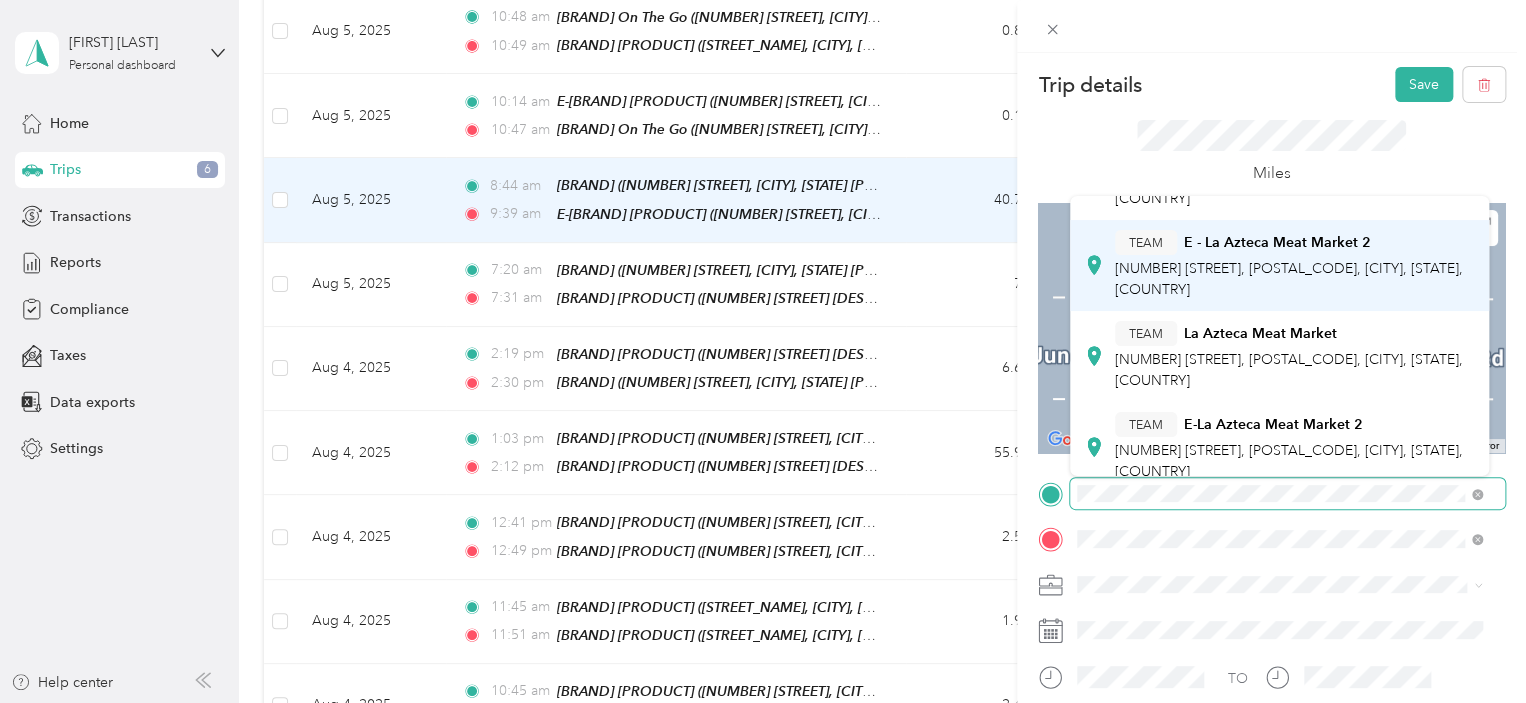 scroll, scrollTop: 300, scrollLeft: 0, axis: vertical 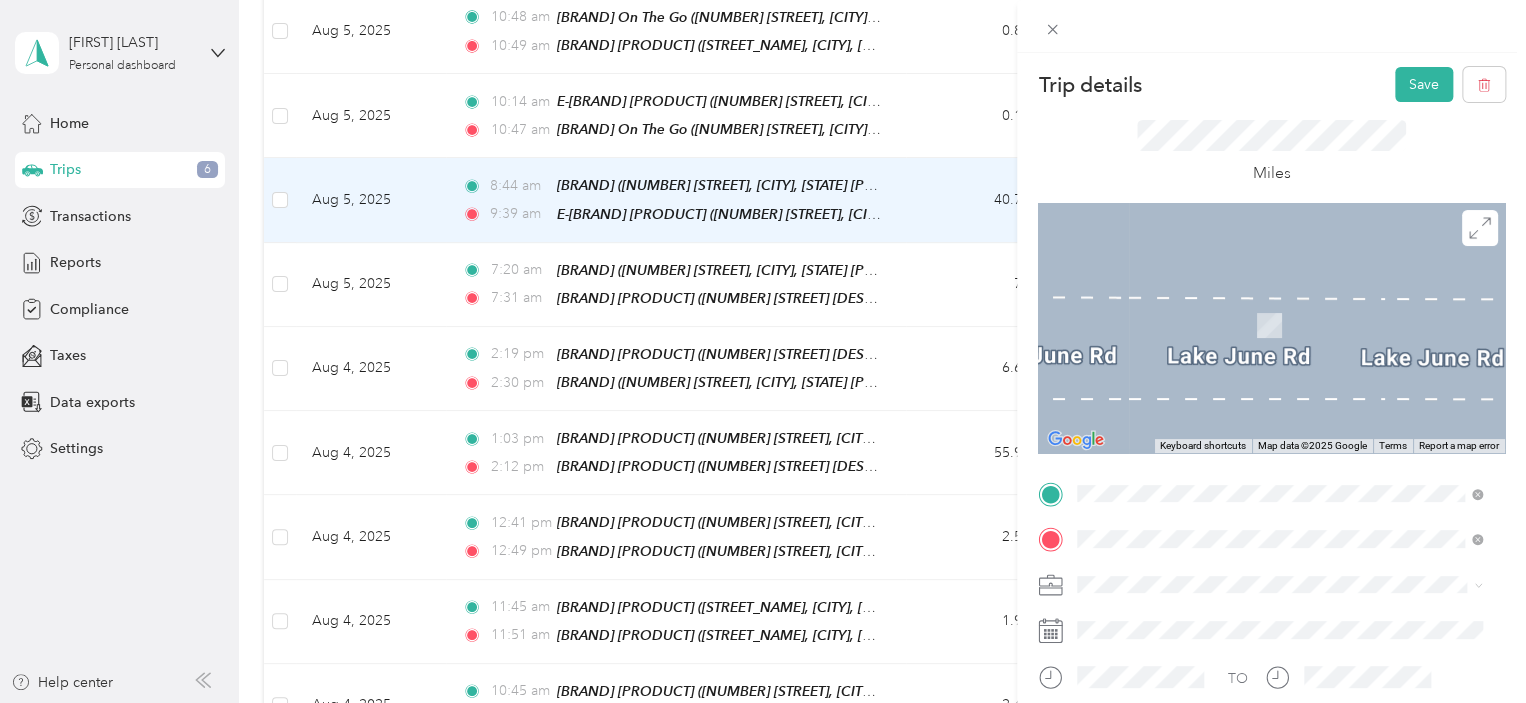 click on "[NUMBER] [STREET] [DESCRIPTION], [CITY], [POSTAL_CODE], [COUNTRY], [COUNTY], [STATE], [COUNTRY]" at bounding box center (1278, 546) 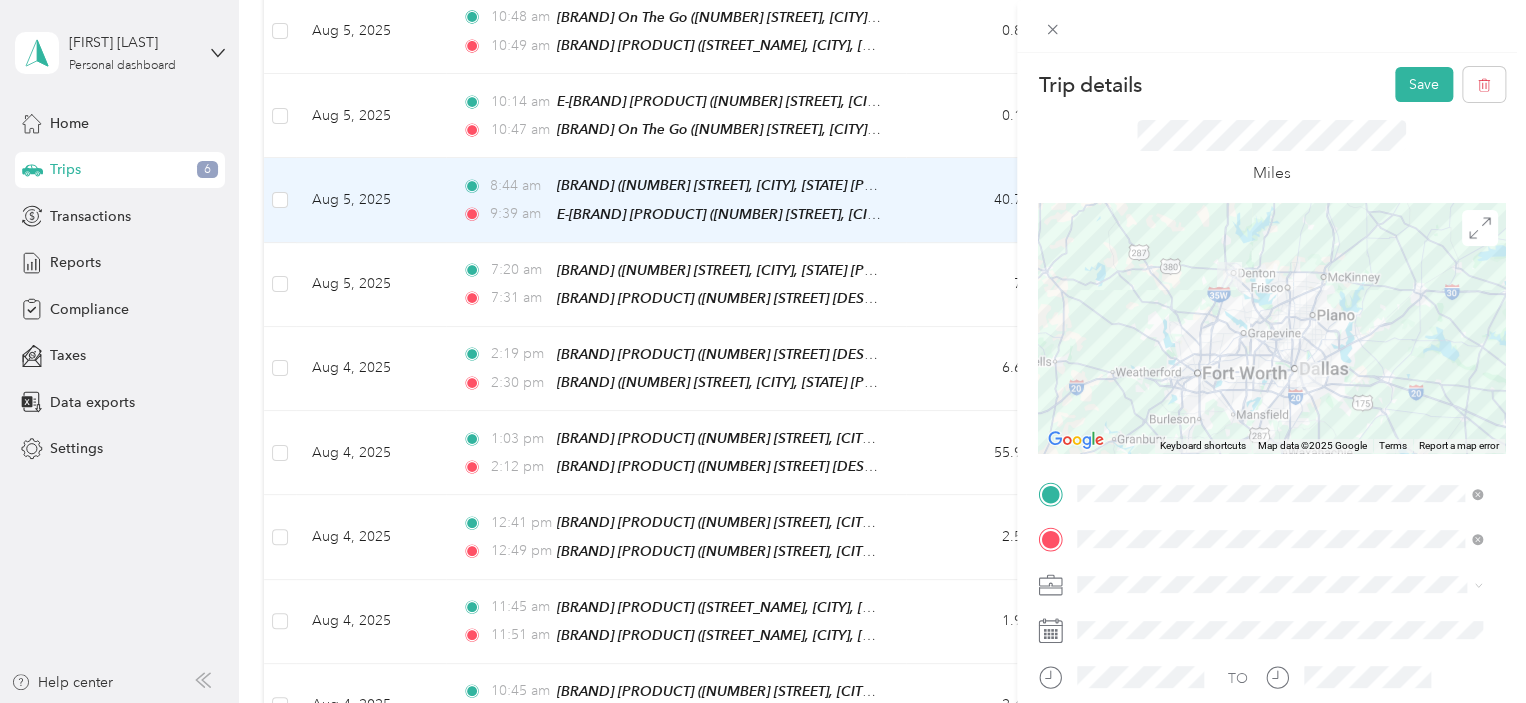 click on "Acosta" at bounding box center [1279, 613] 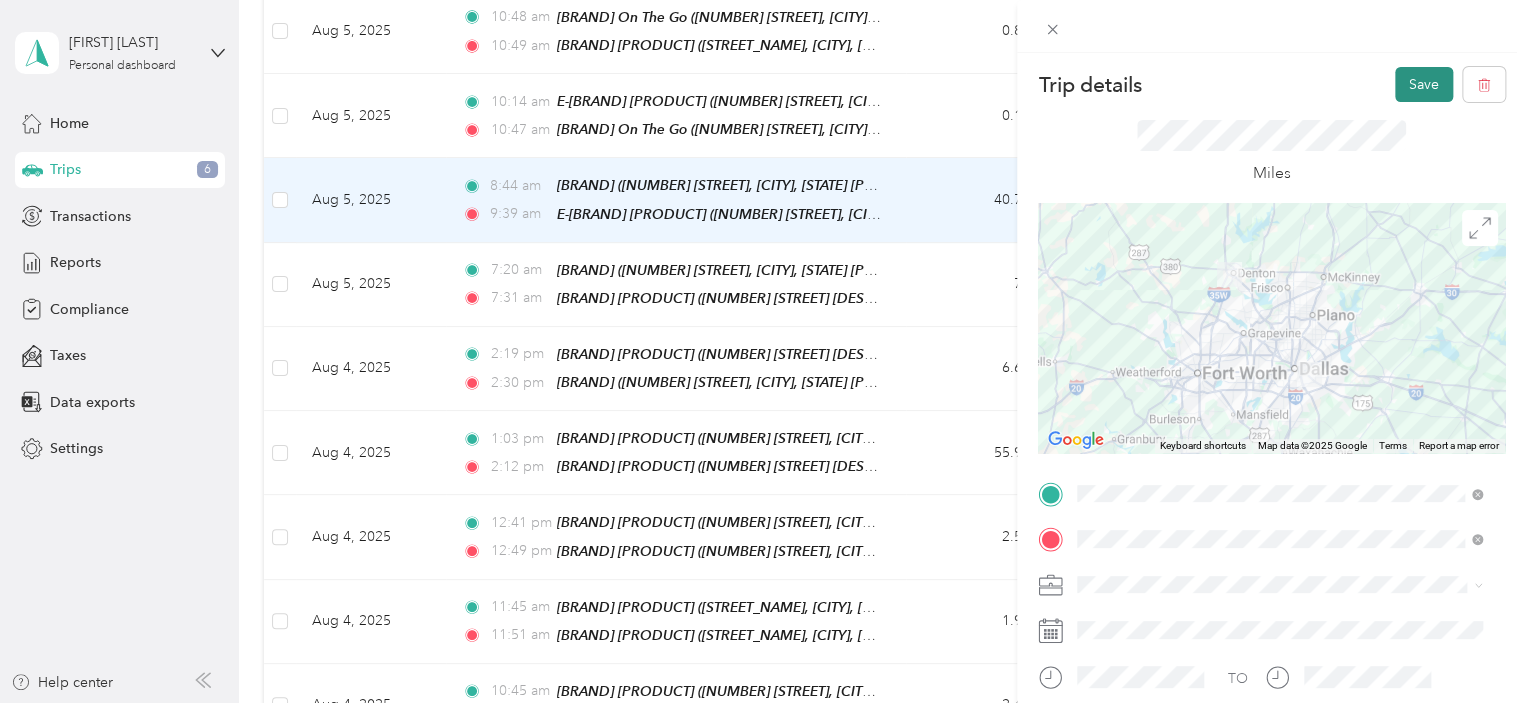 click on "Save" at bounding box center [1424, 84] 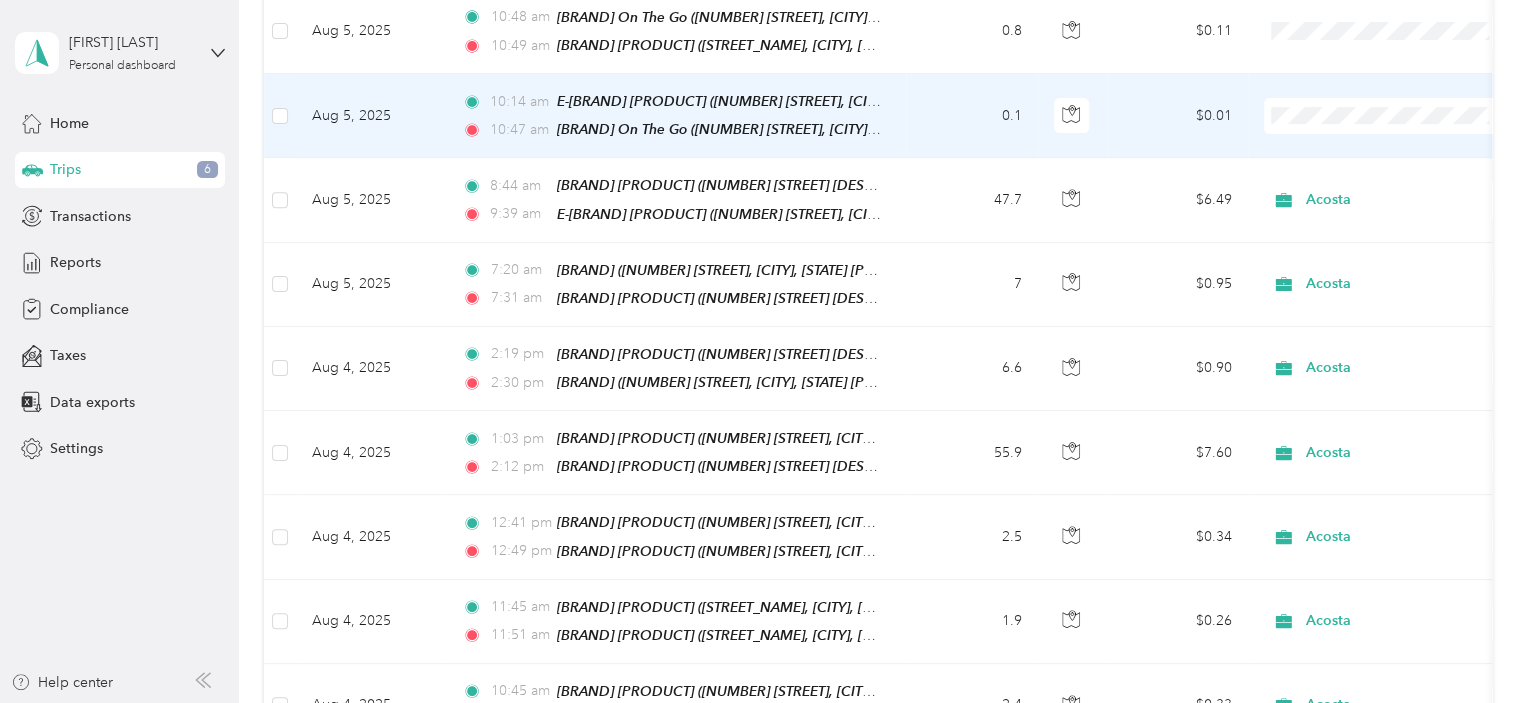 click on "0.1" at bounding box center (972, 116) 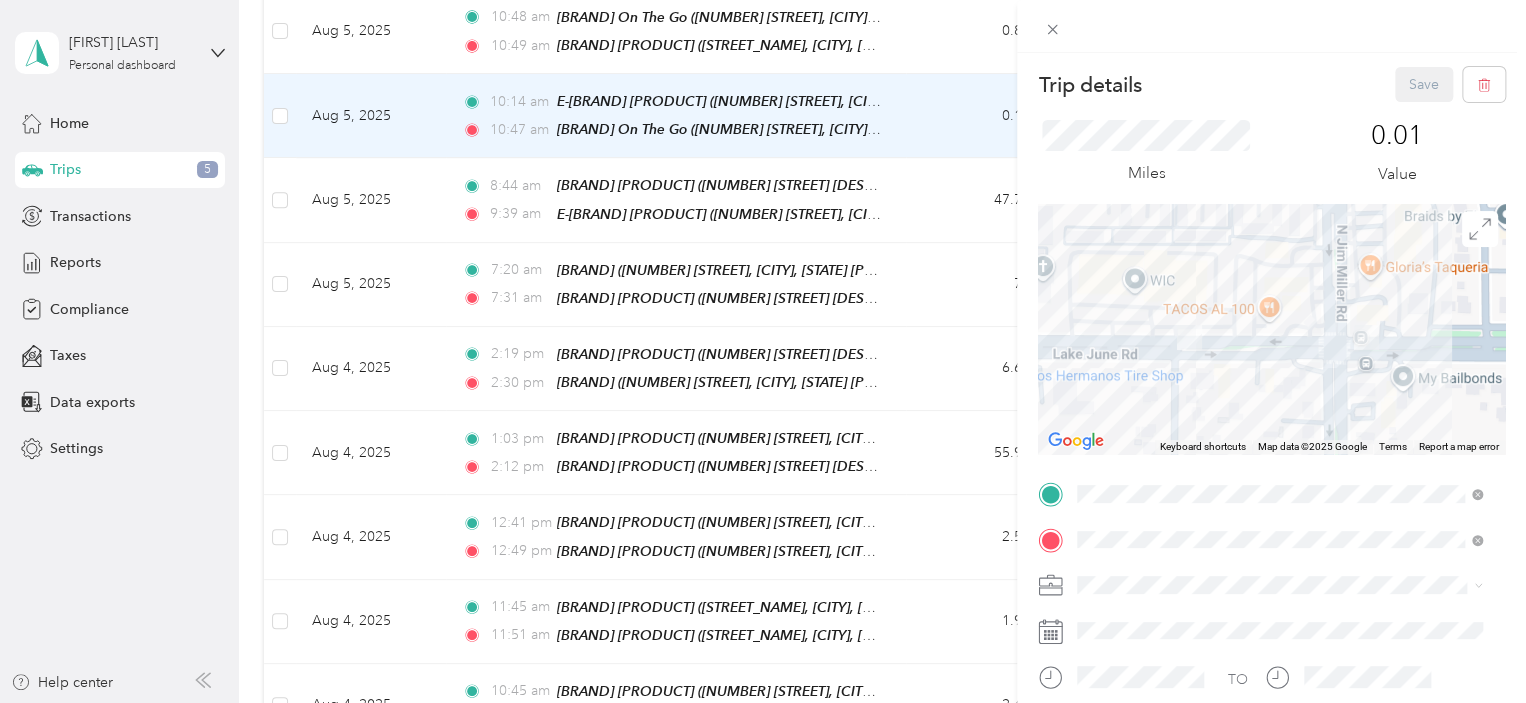 click on "[BRAND] [PRODUCT] [NUMBER] [STREET], [POSTAL_CODE], [CITY], [STATE], [COUNTRY]" at bounding box center [1295, 281] 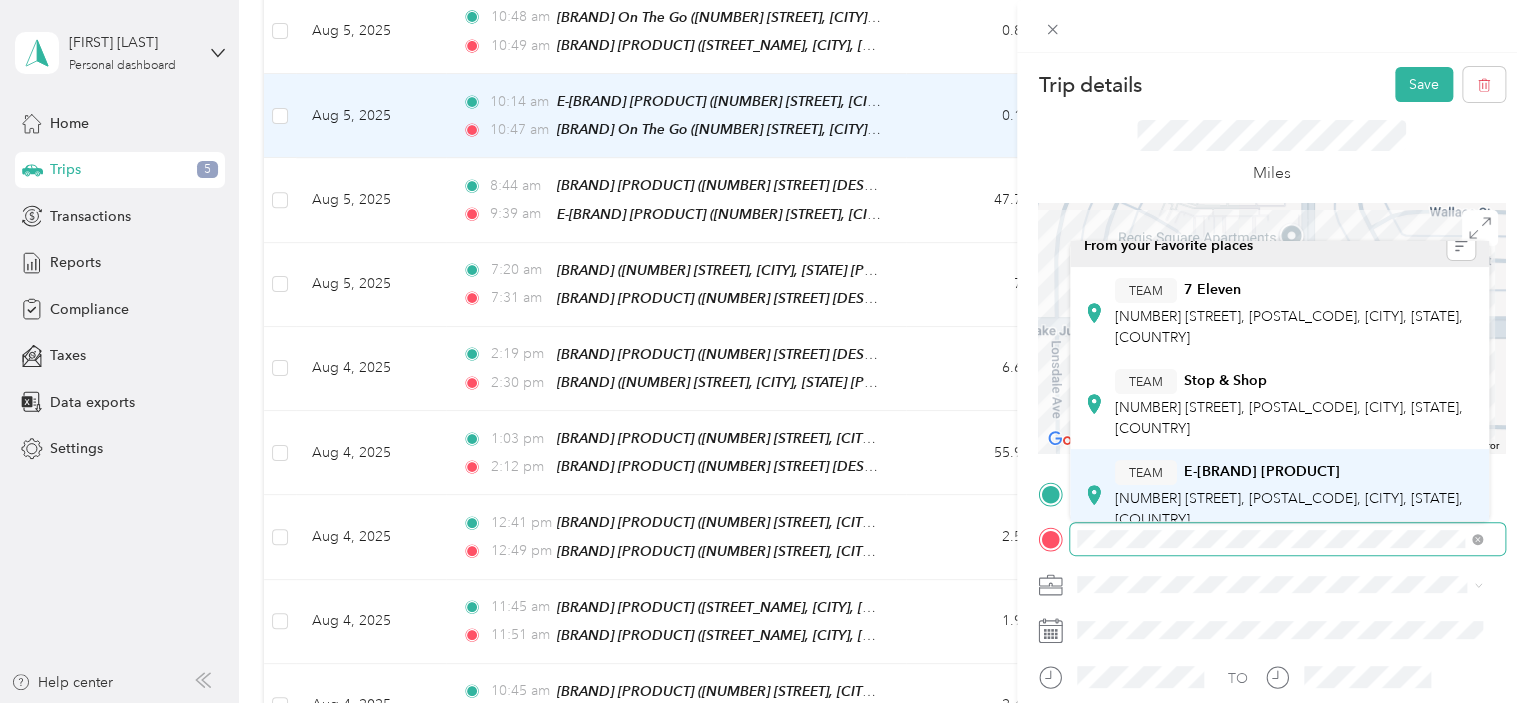 scroll, scrollTop: 0, scrollLeft: 0, axis: both 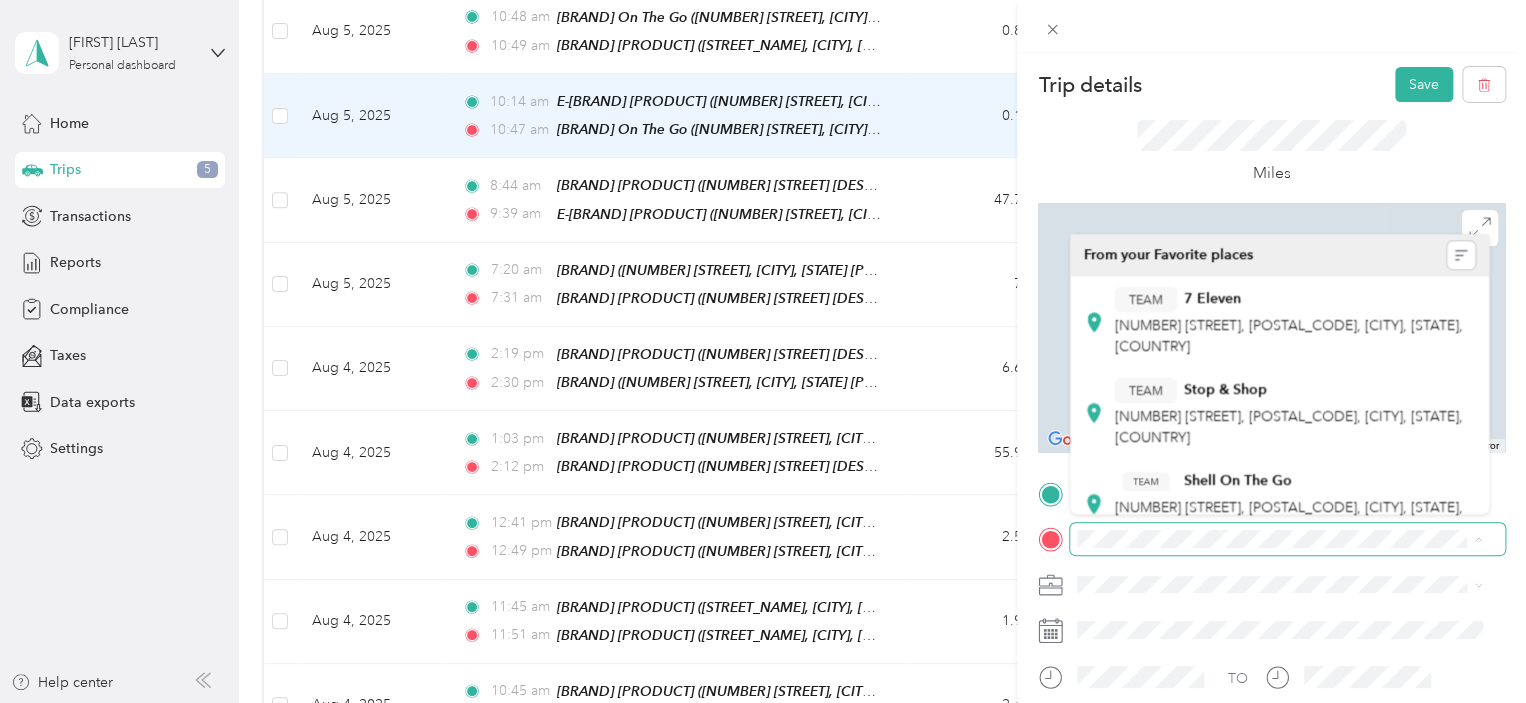 click 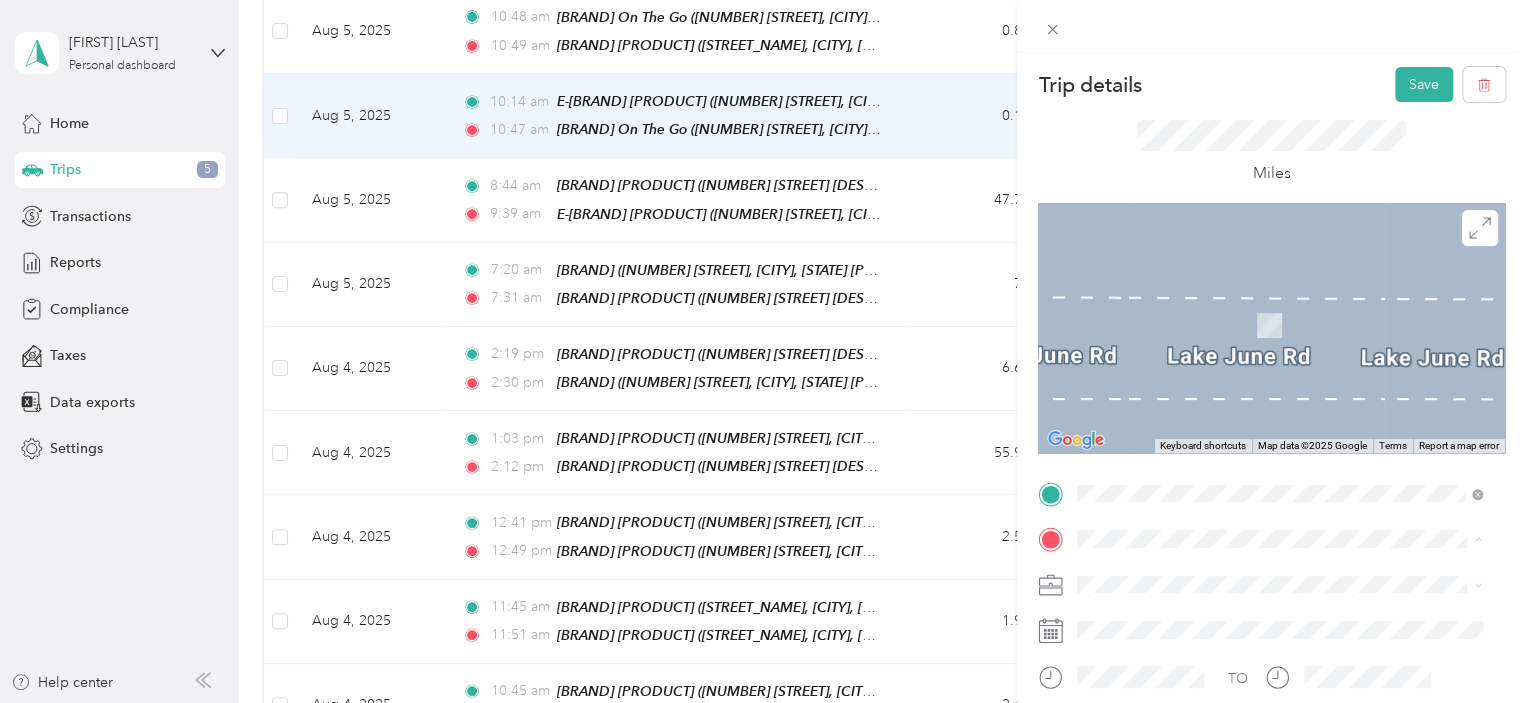 click on "Miles" at bounding box center [1271, 152] 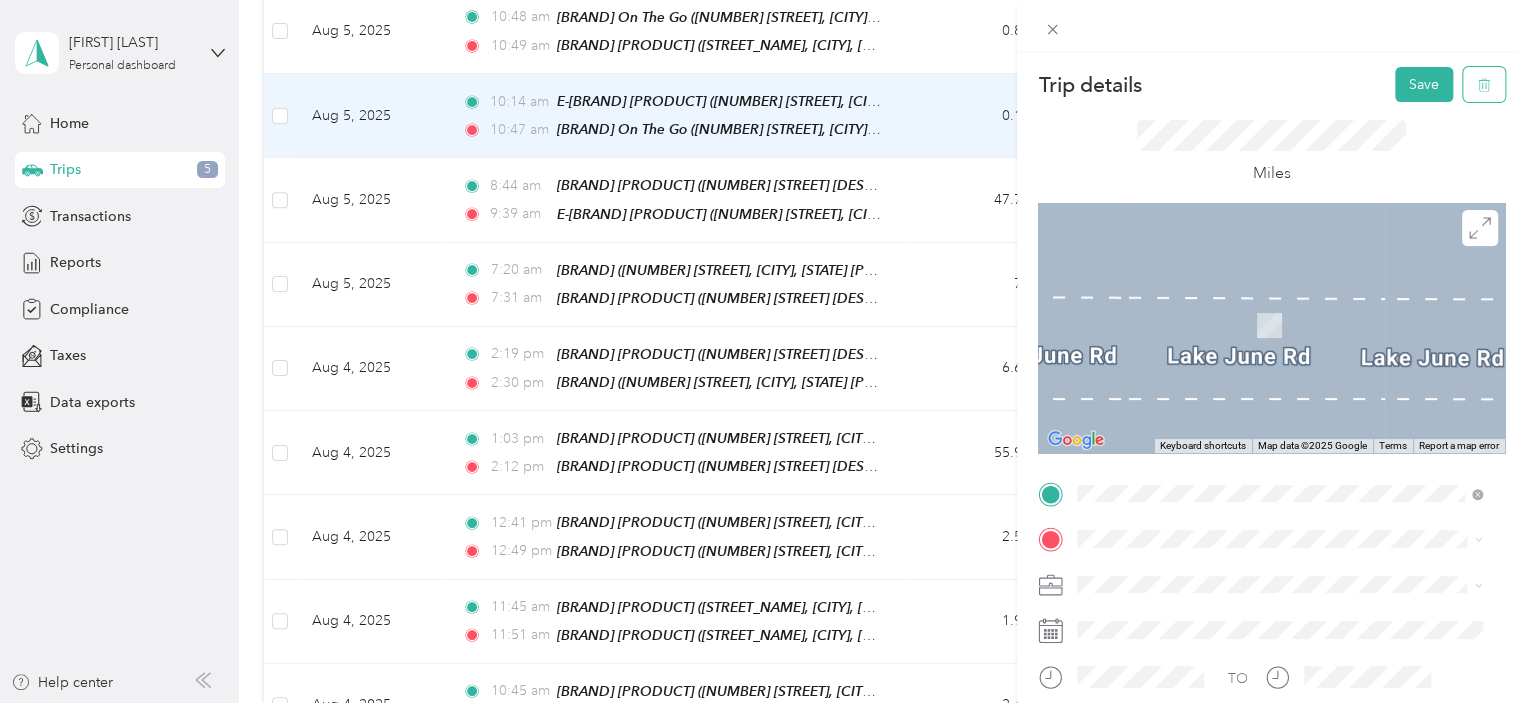 click at bounding box center (1484, 84) 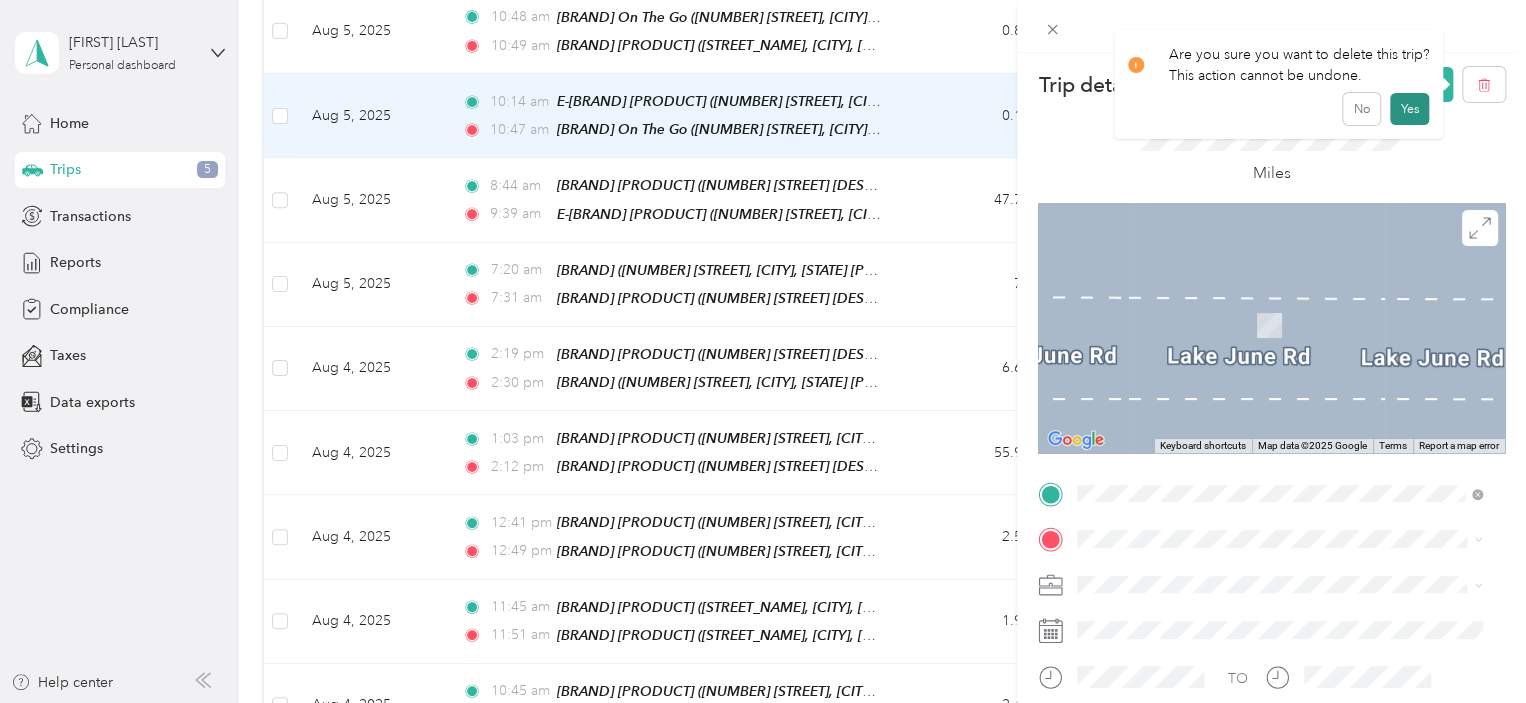 click on "Yes" at bounding box center (1409, 109) 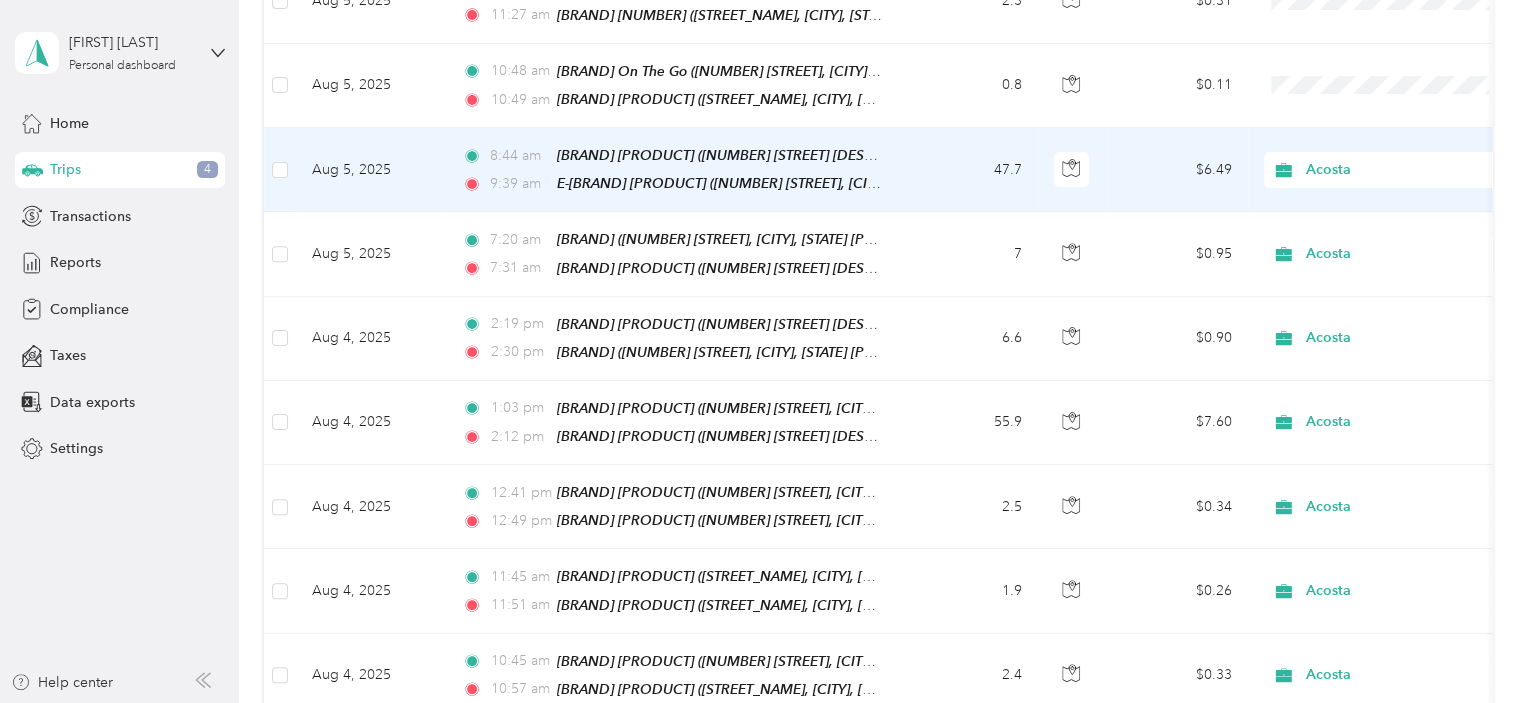 scroll, scrollTop: 500, scrollLeft: 0, axis: vertical 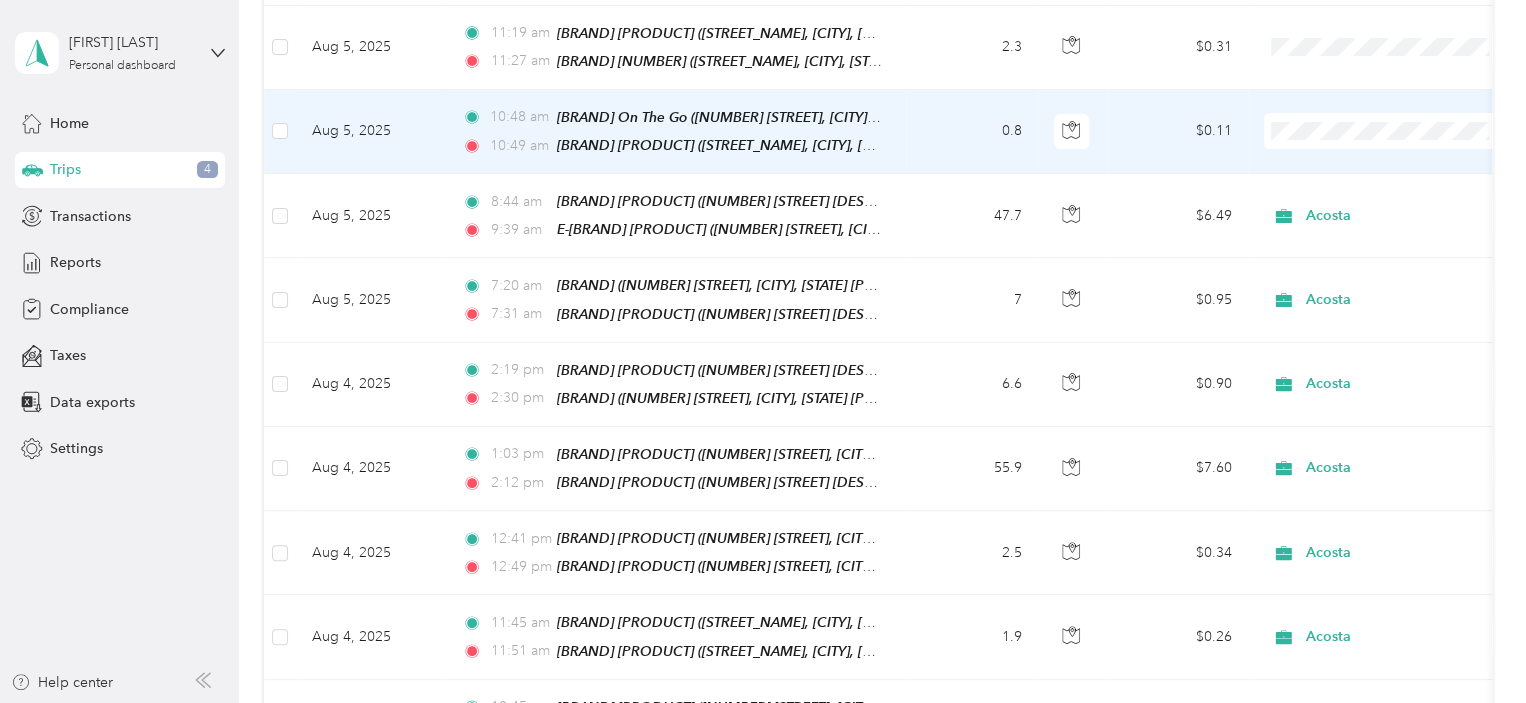 click on "0.8" at bounding box center (972, 132) 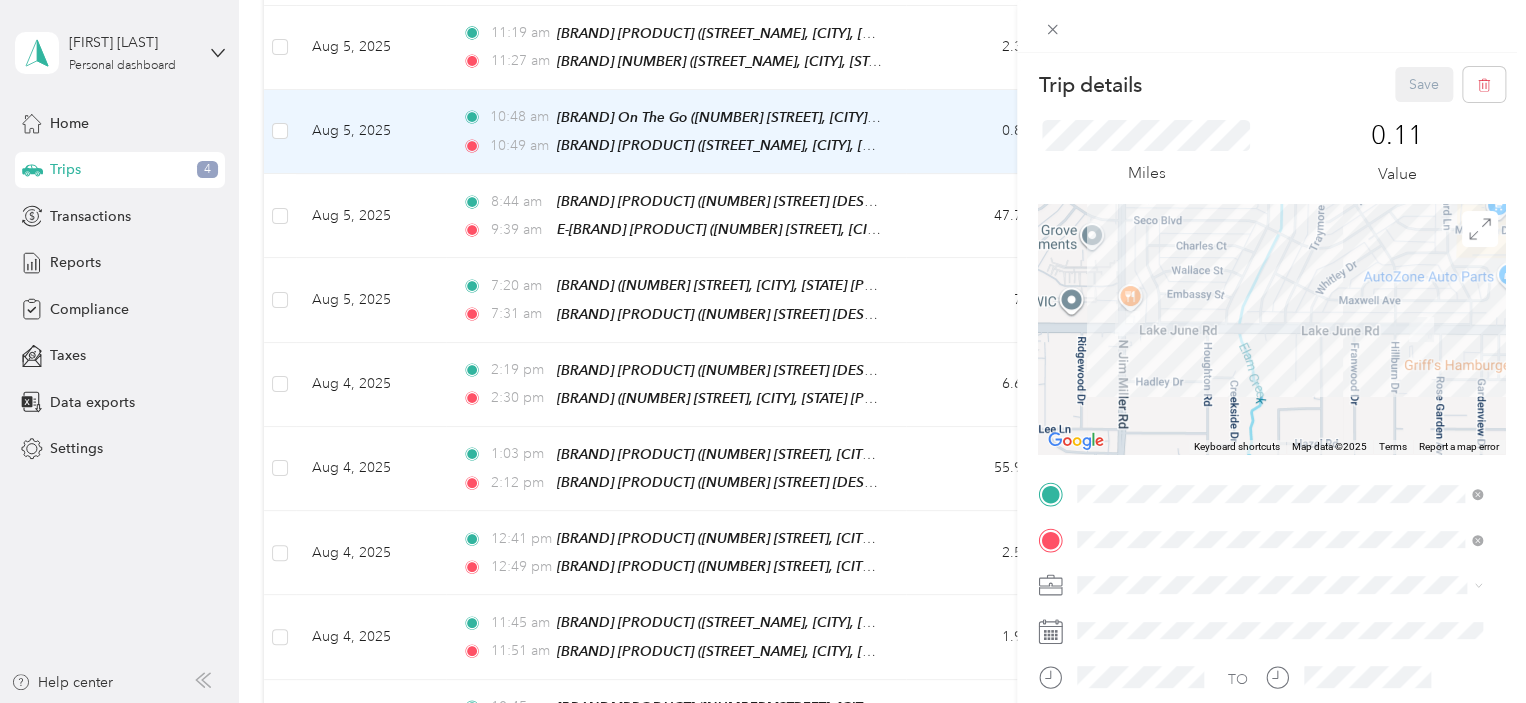 click on "TEAM [LAST] Cost Plus" at bounding box center [1295, 443] 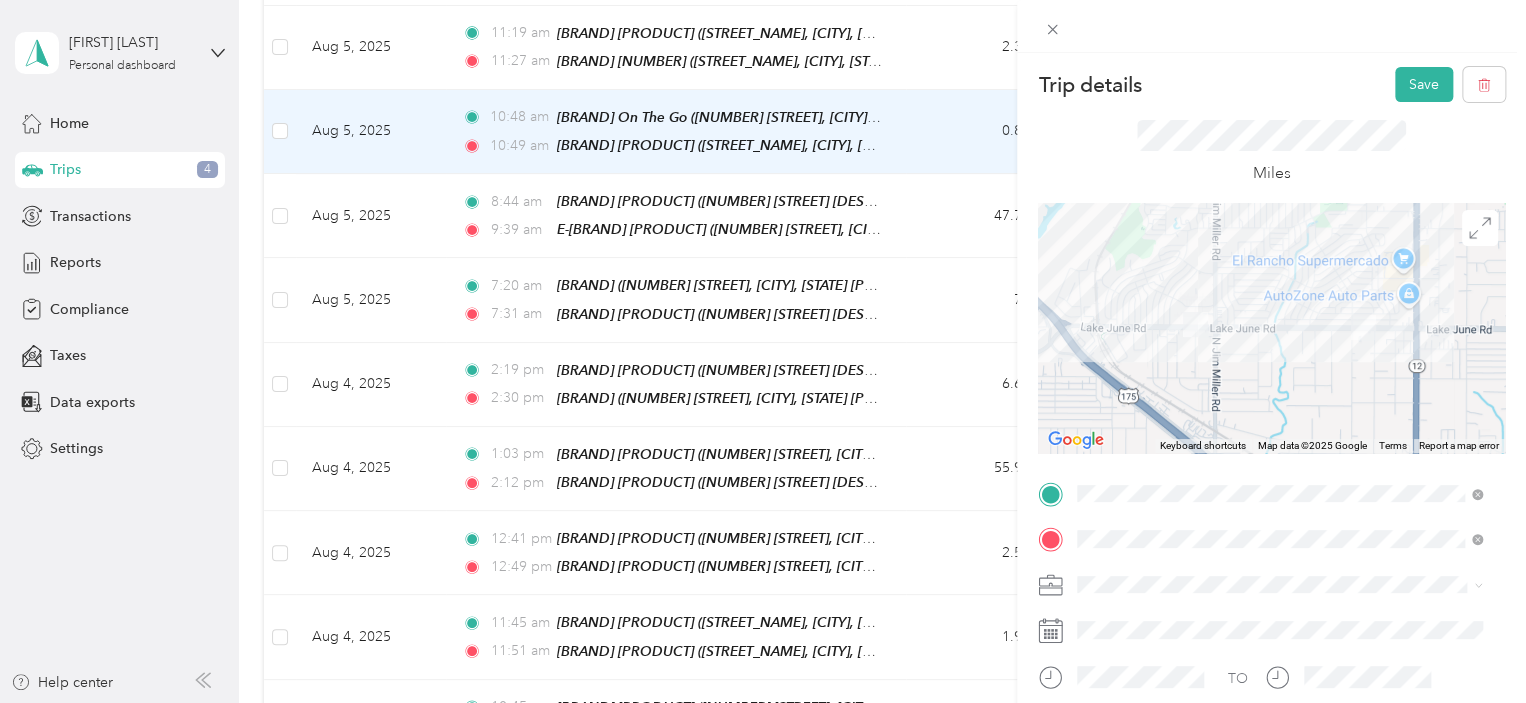 click on "Acosta" at bounding box center (1105, 619) 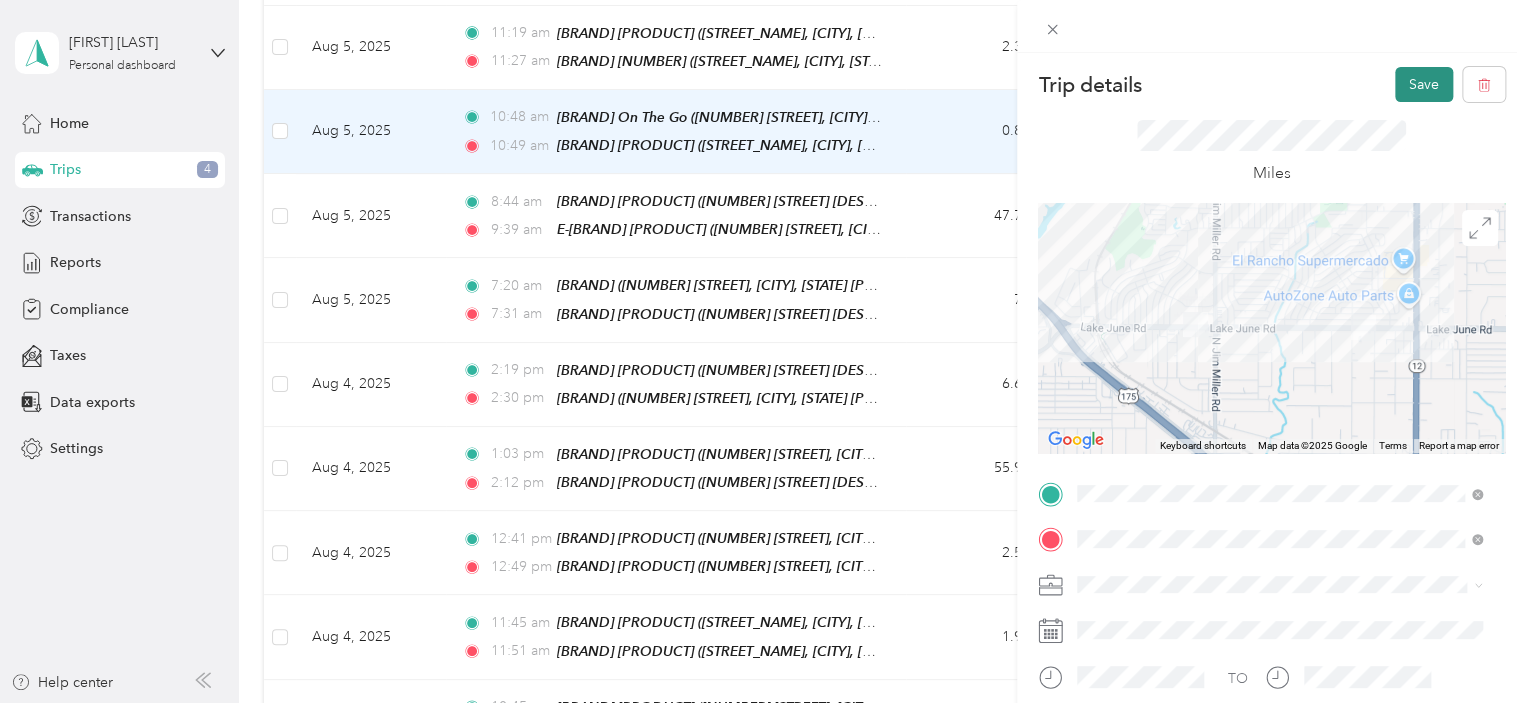 click on "Save" at bounding box center [1424, 84] 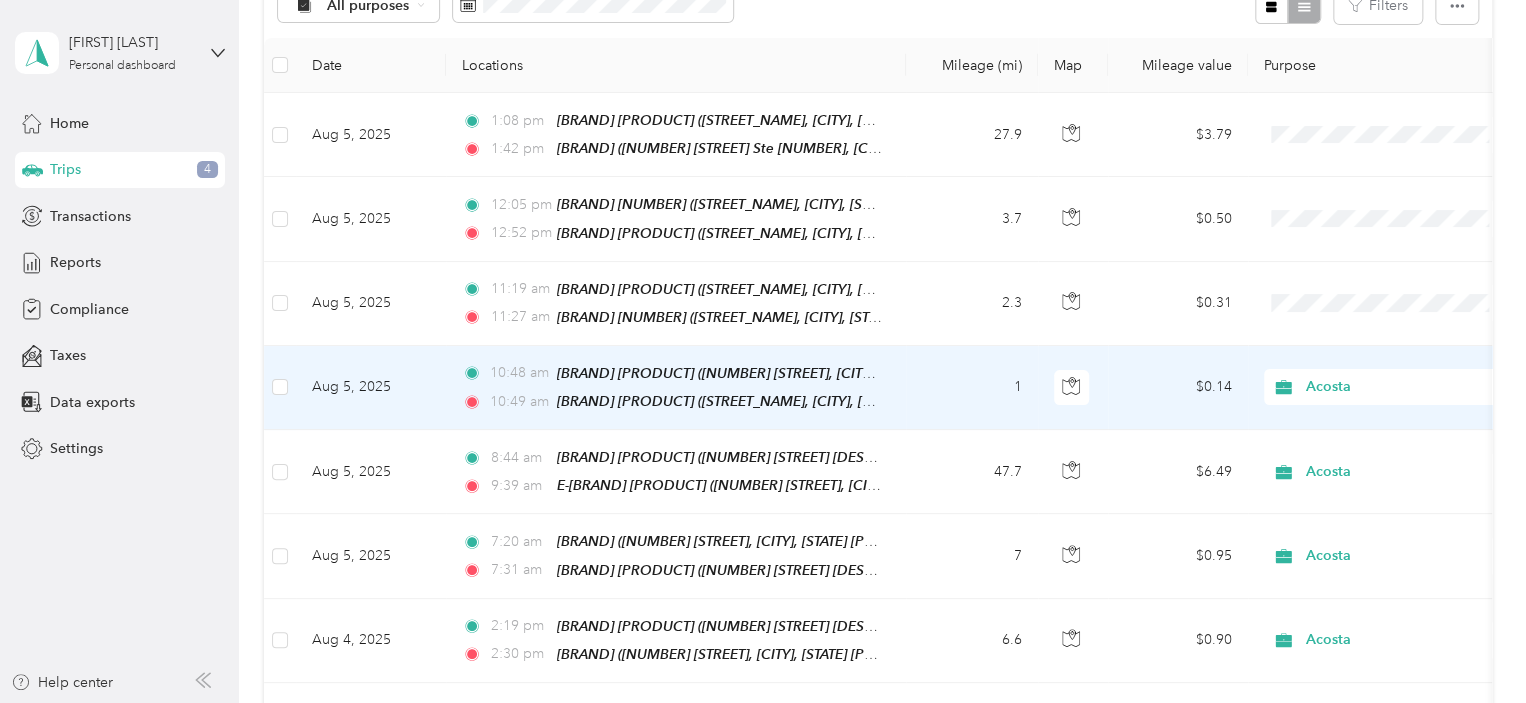 scroll, scrollTop: 200, scrollLeft: 0, axis: vertical 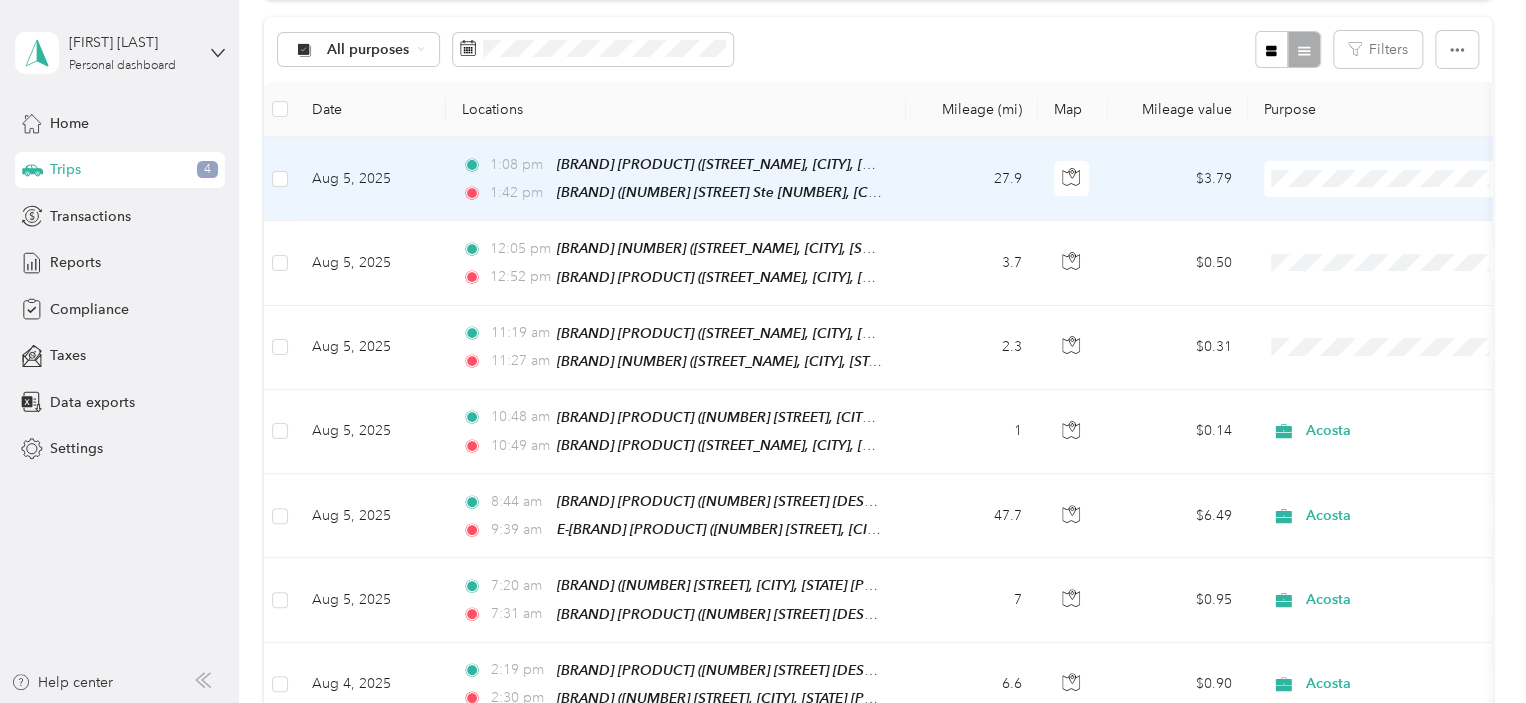 click on "27.9" at bounding box center [972, 179] 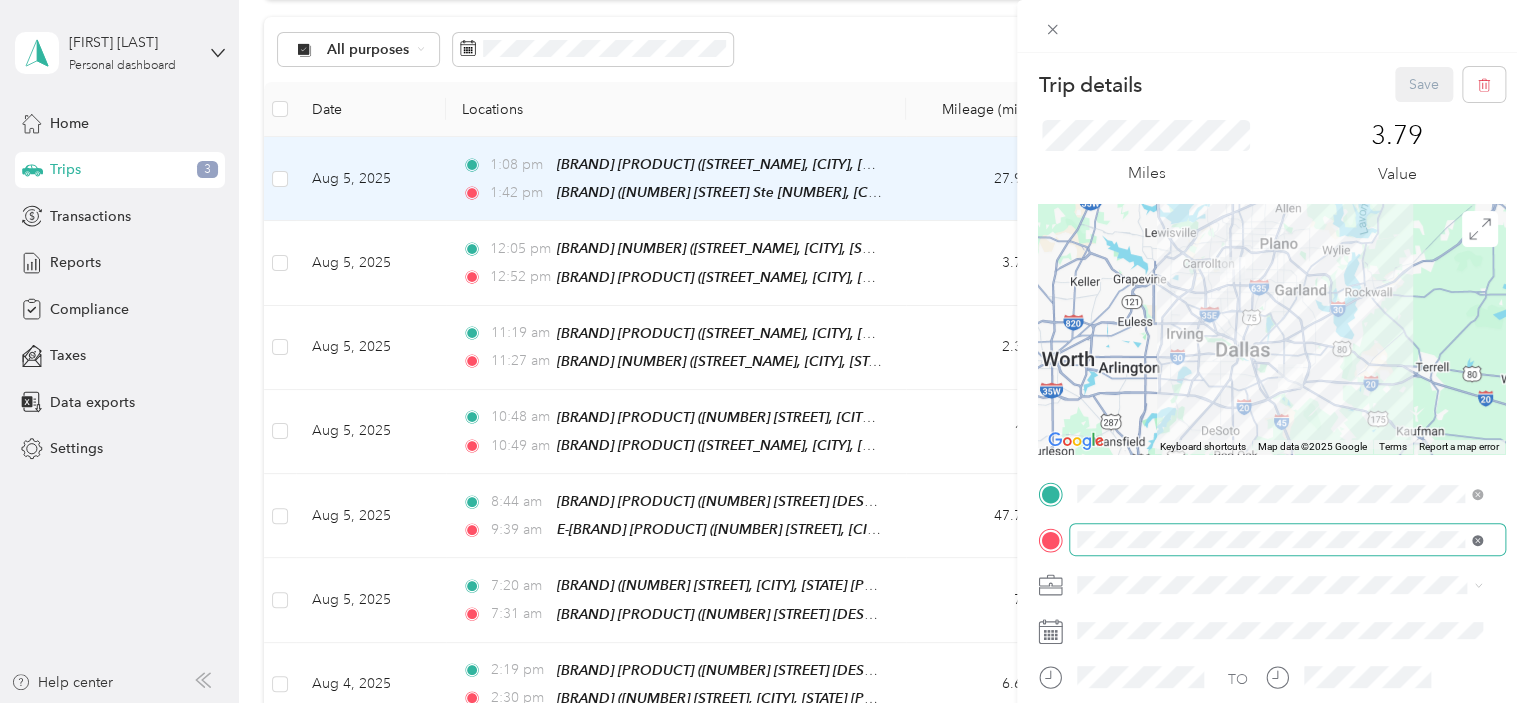 click 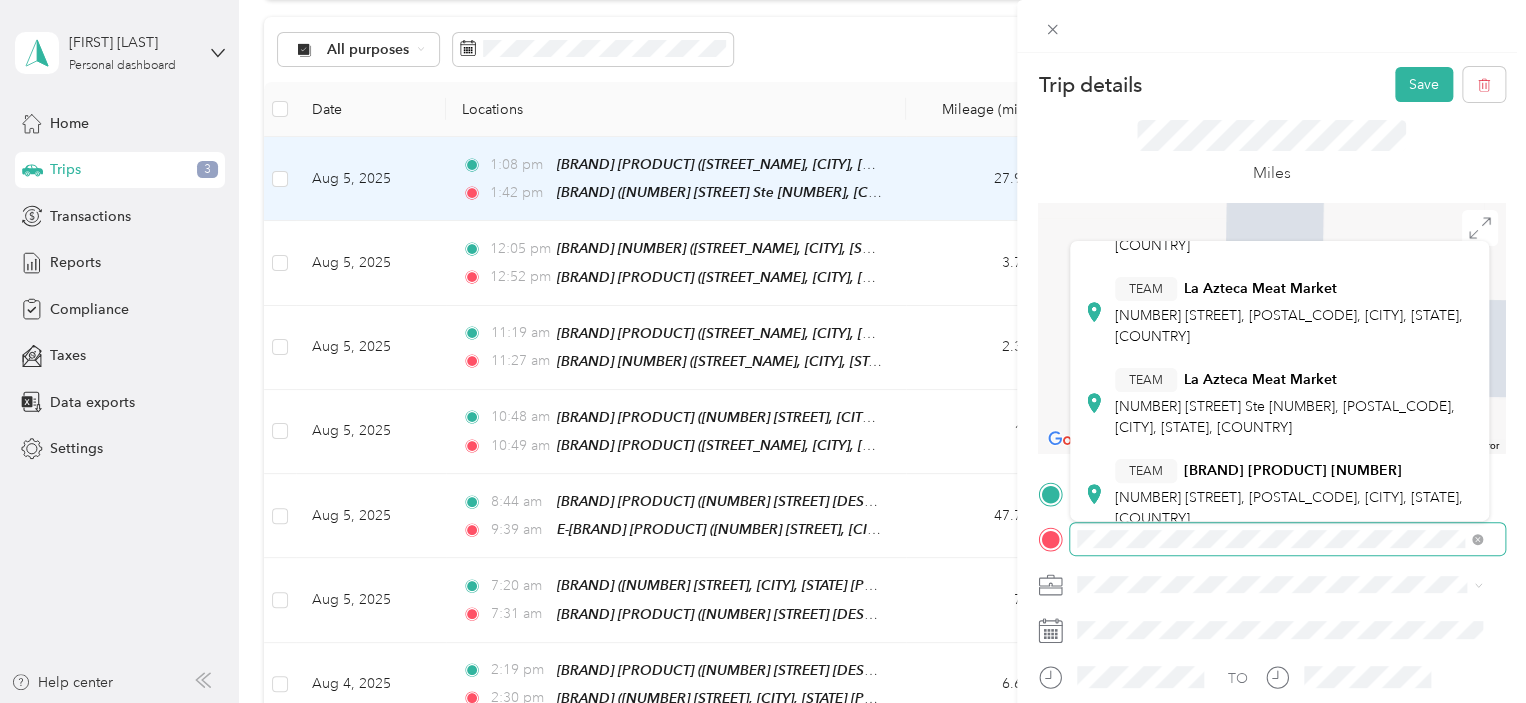 scroll, scrollTop: 0, scrollLeft: 0, axis: both 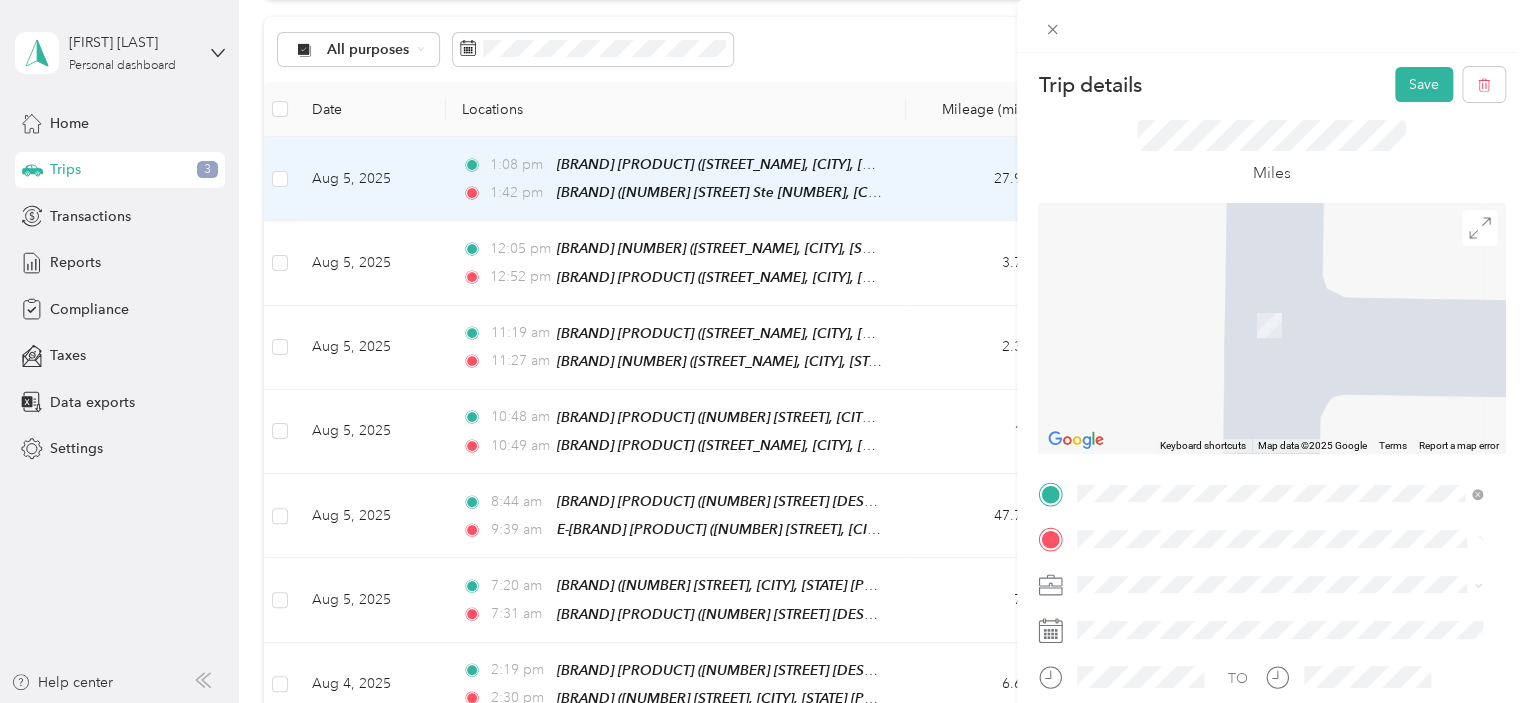 click on "[NUMBER] [STREET] [DESCRIPTION], [CITY], [POSTAL_CODE], [COUNTRY], [COUNTY], [STATE], [COUNTRY]" at bounding box center [1278, 438] 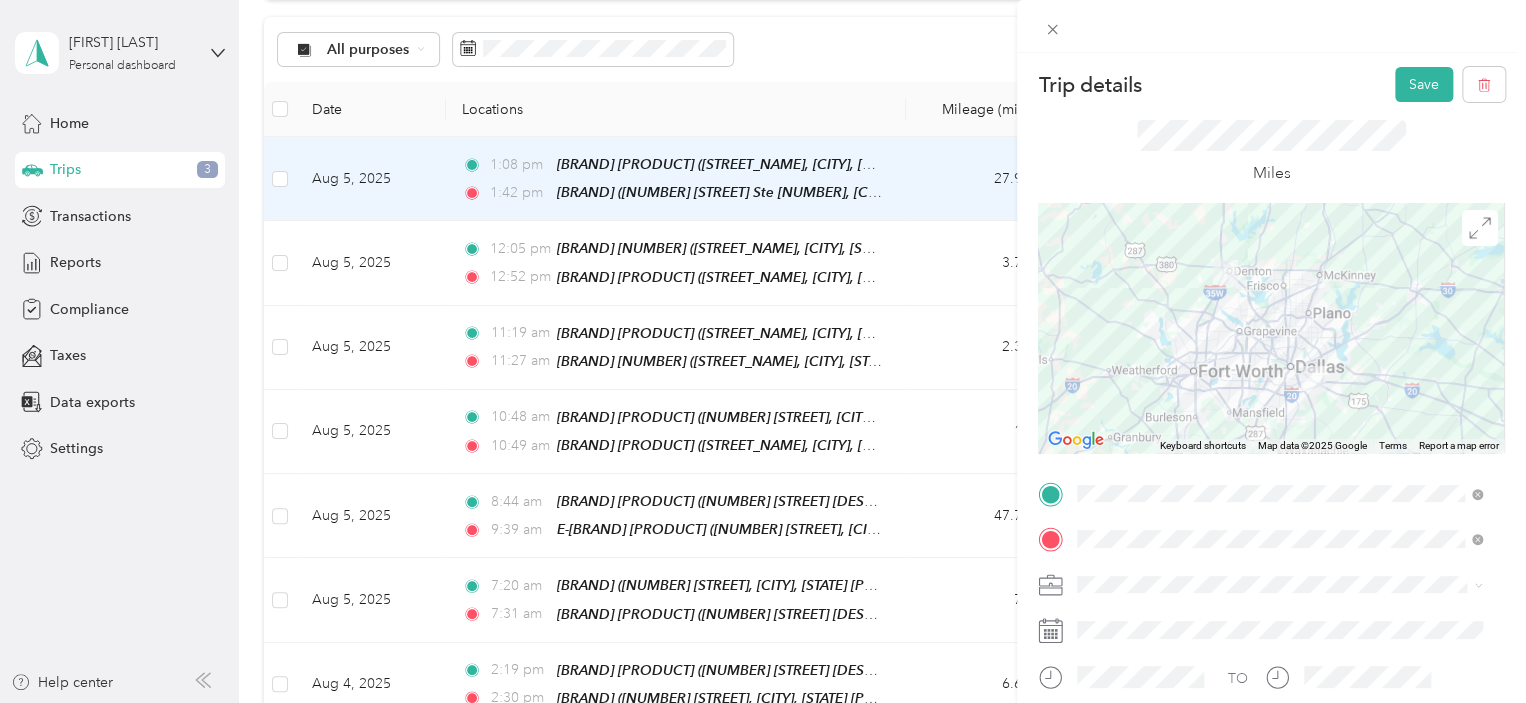 click on "Acosta" at bounding box center [1279, 619] 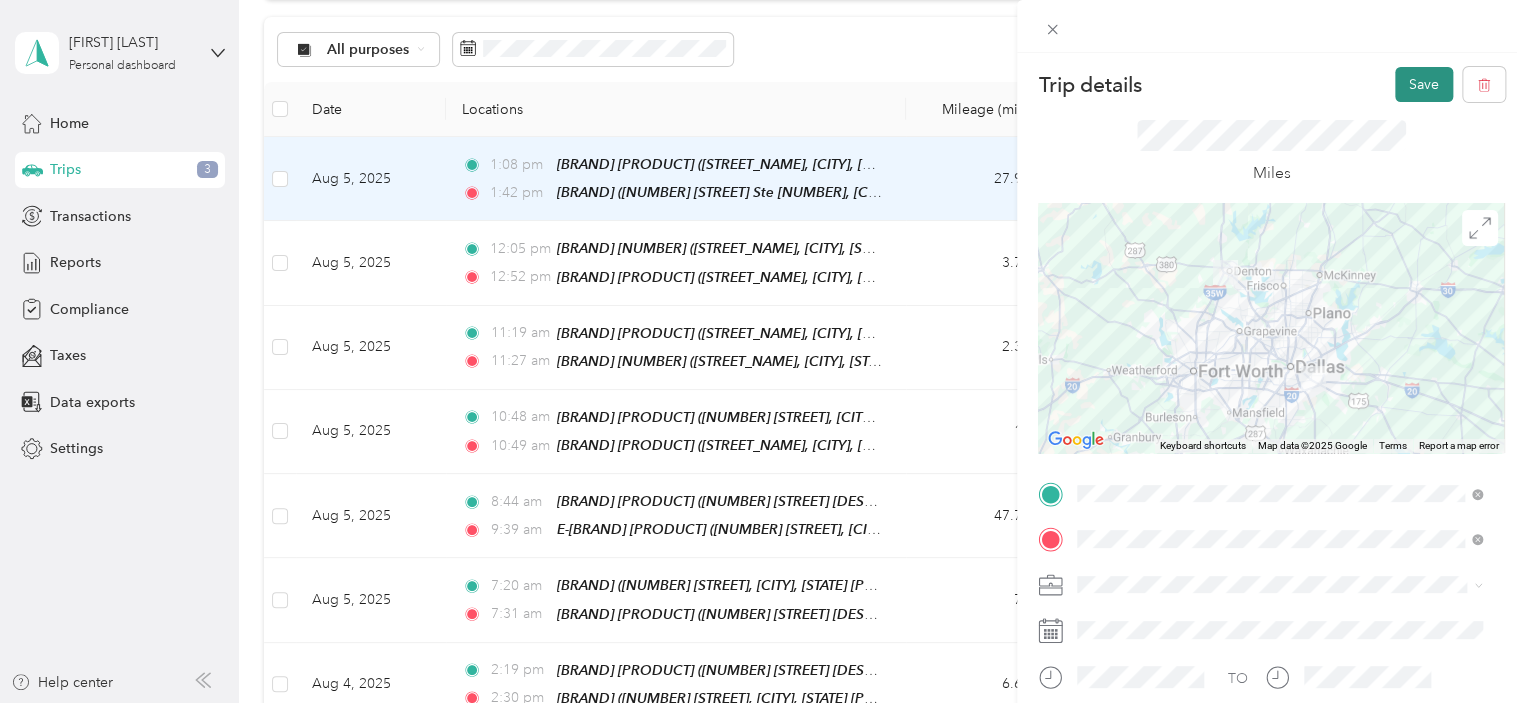 click on "Save" at bounding box center [1424, 84] 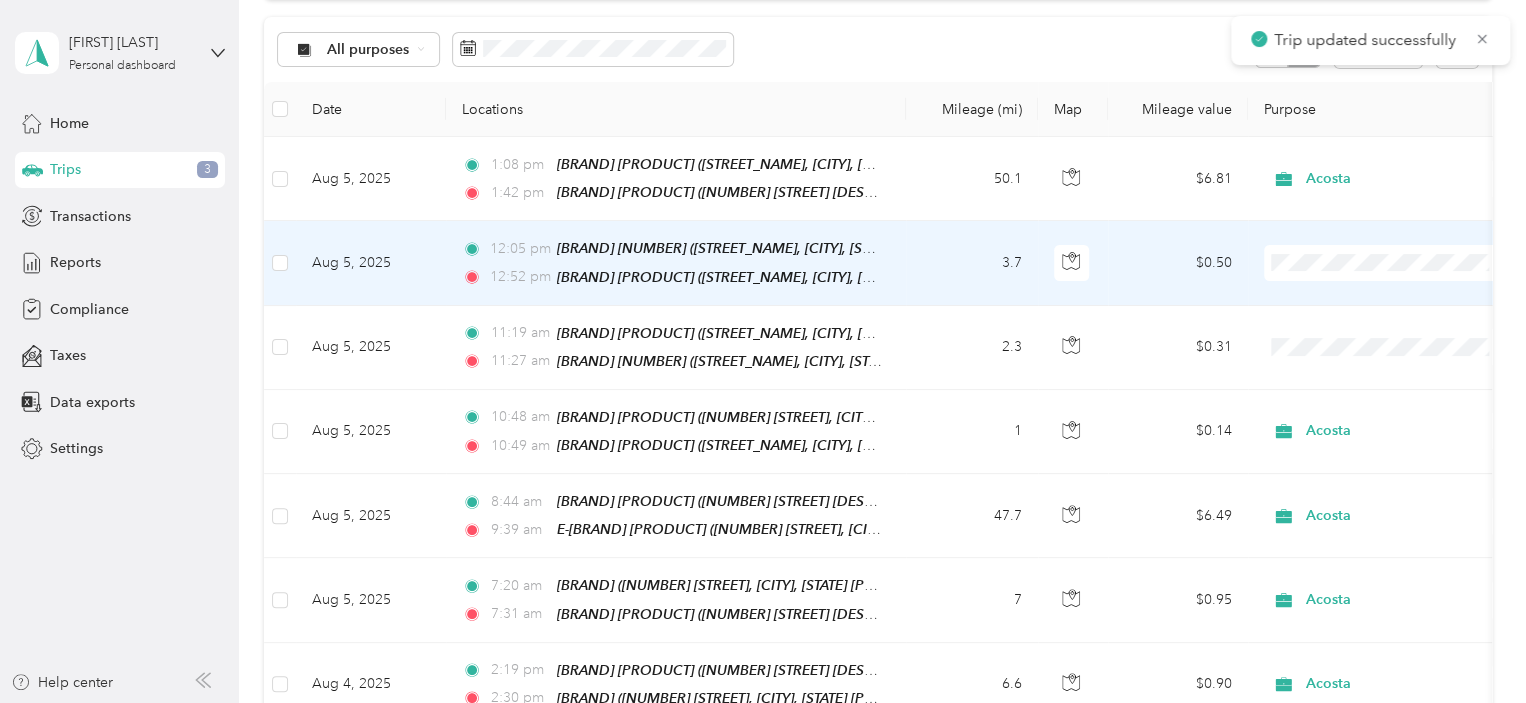 scroll, scrollTop: 0, scrollLeft: 0, axis: both 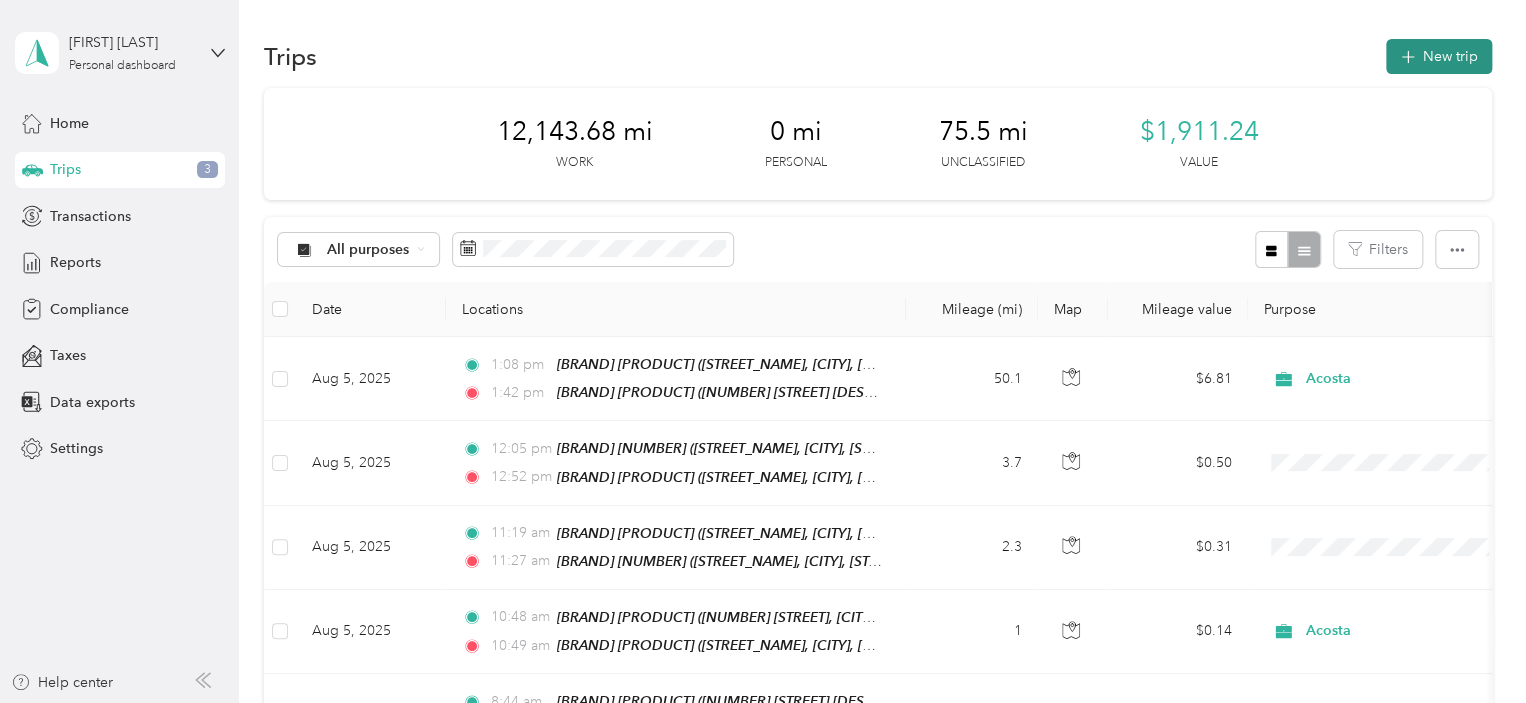 click on "New trip" at bounding box center [1439, 56] 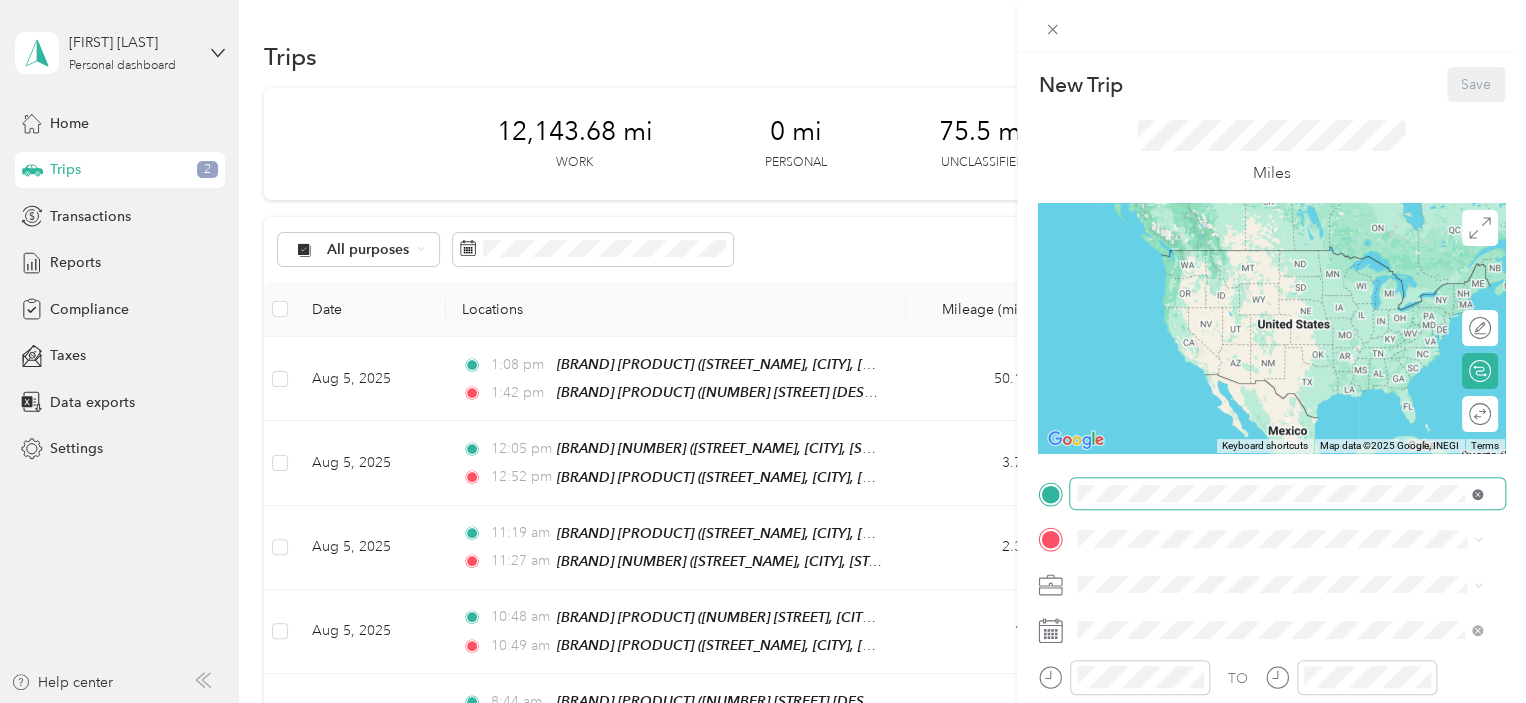click 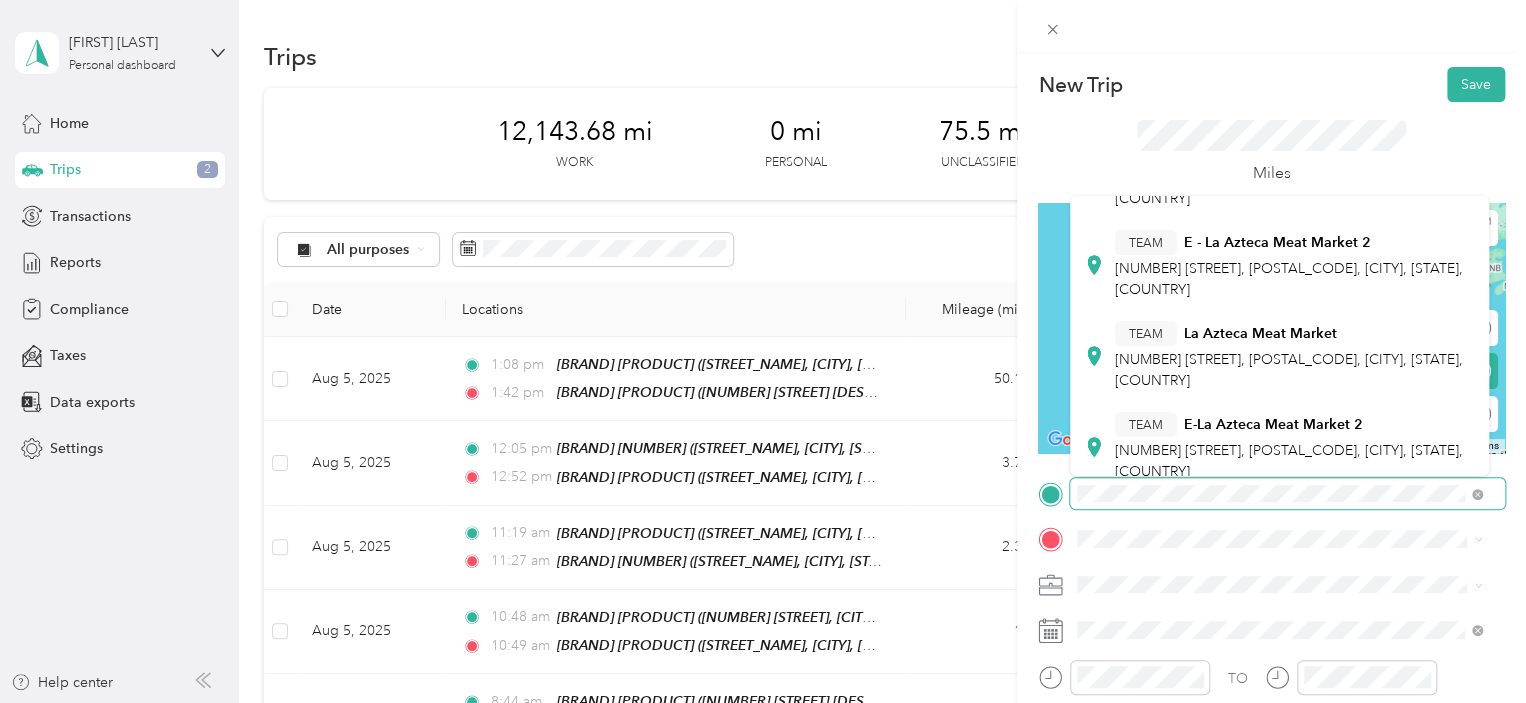 scroll, scrollTop: 300, scrollLeft: 0, axis: vertical 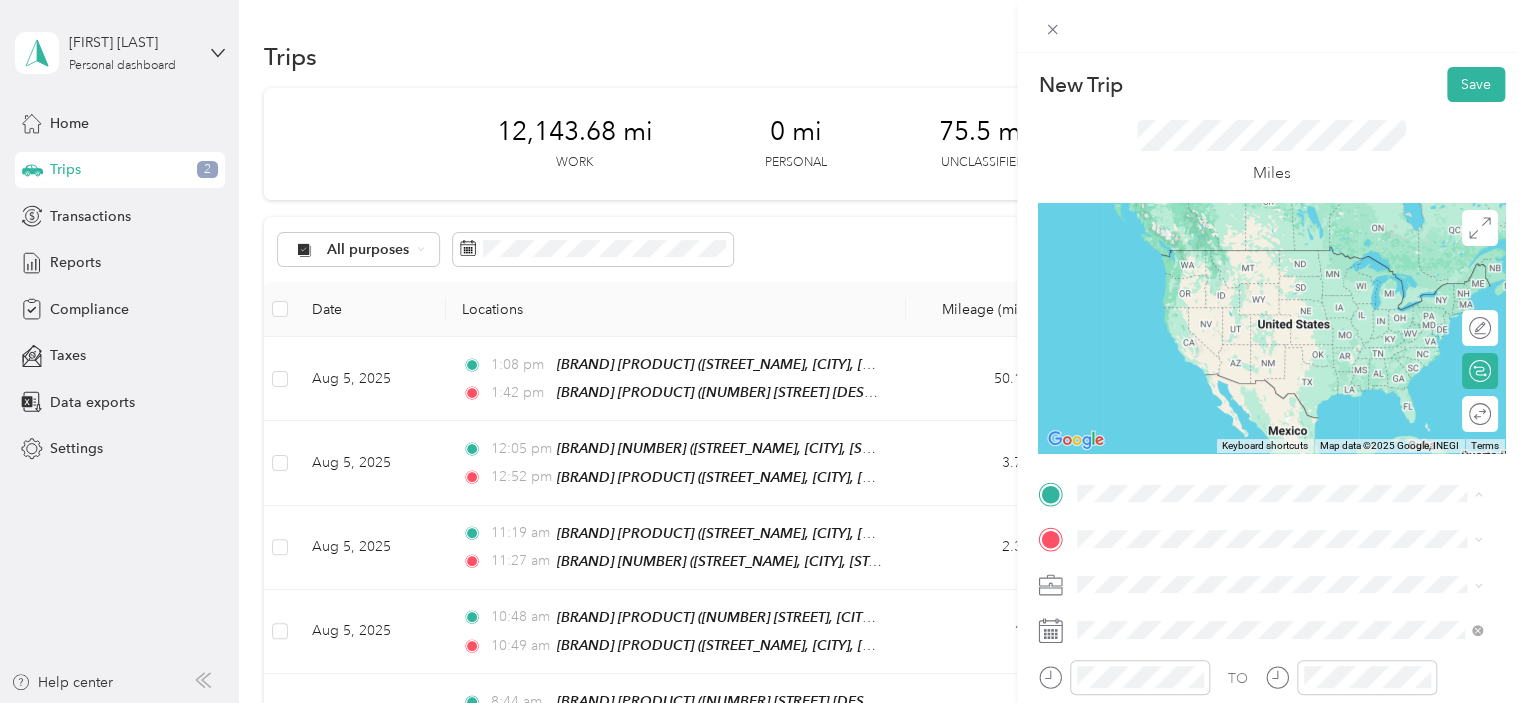 click on "[NUMBER] [STREET] [DESCRIPTION], [CITY], [POSTAL_CODE], [COUNTRY], [COUNTY], [STATE], [COUNTRY]" at bounding box center [1278, 446] 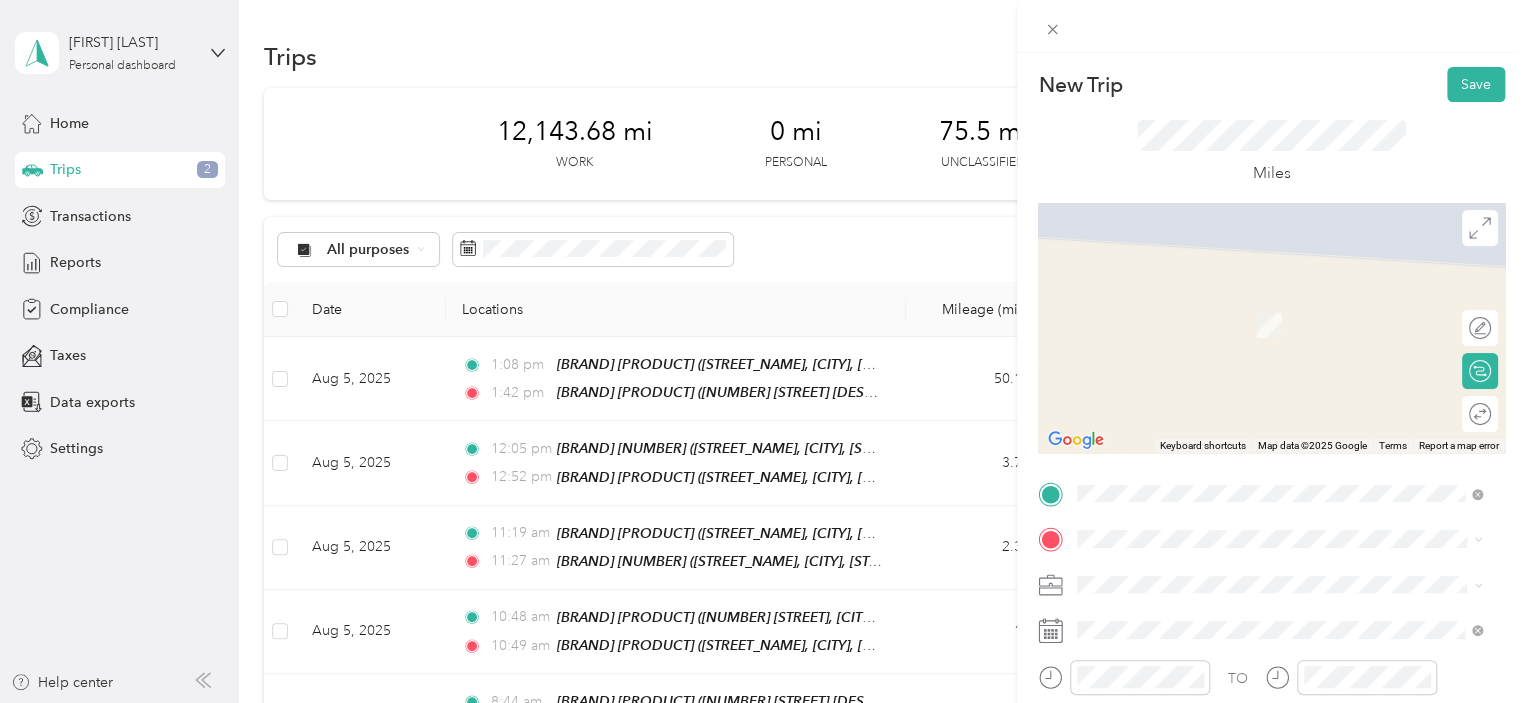 click on "[NUMBER] [STREET], [CITY], [POSTAL_CODE], [COUNTRY], [POSTAL_CODE], [COUNTY], [STATE], [COUNTRY]" at bounding box center [1278, 346] 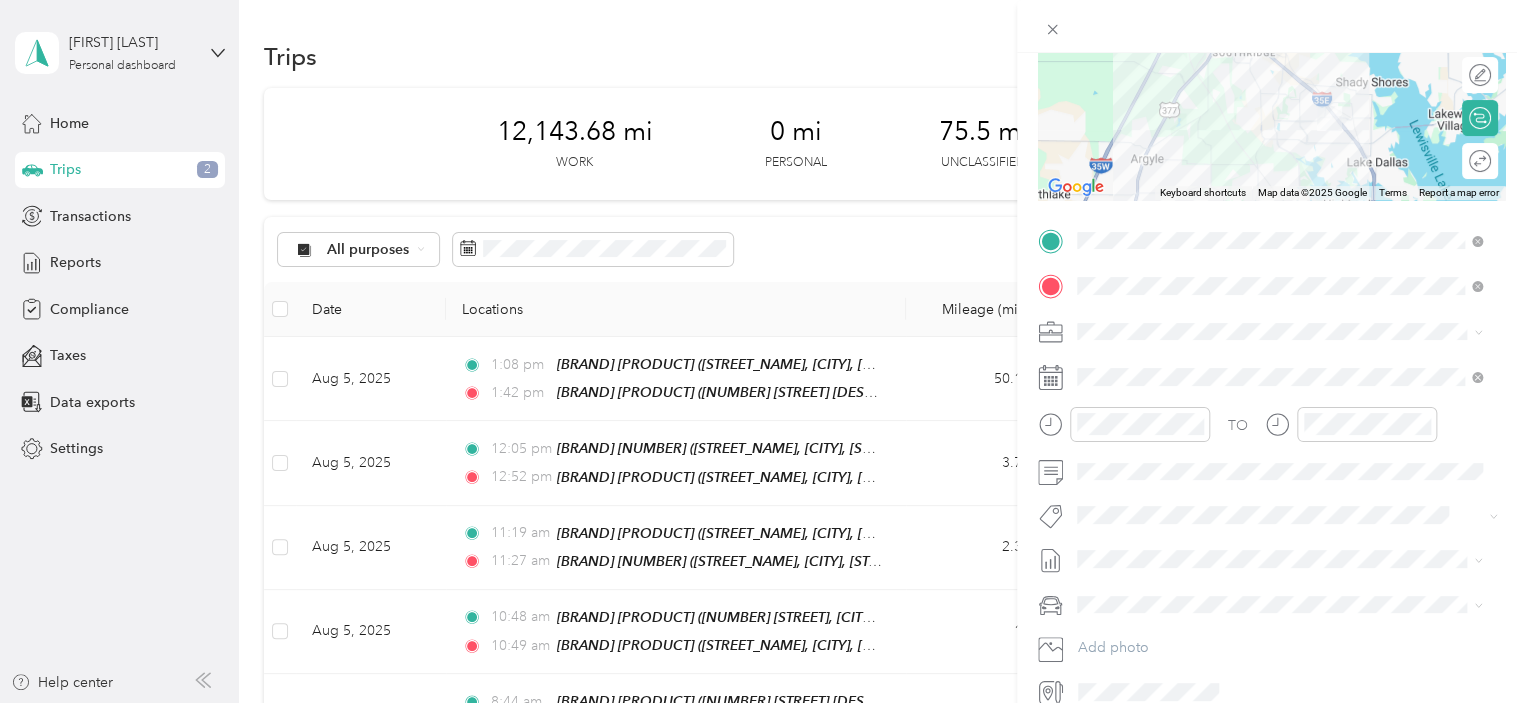scroll, scrollTop: 300, scrollLeft: 0, axis: vertical 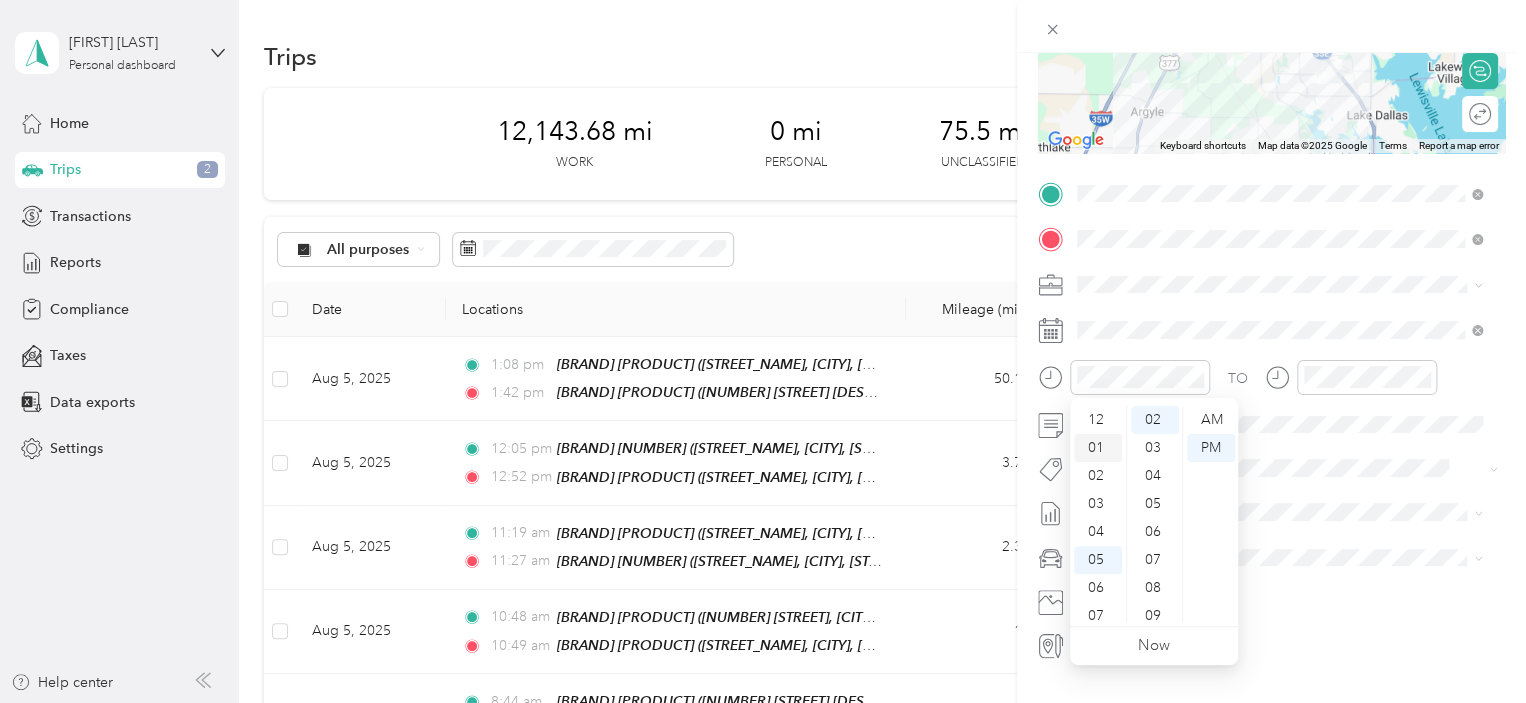 click on "01" at bounding box center (1098, 448) 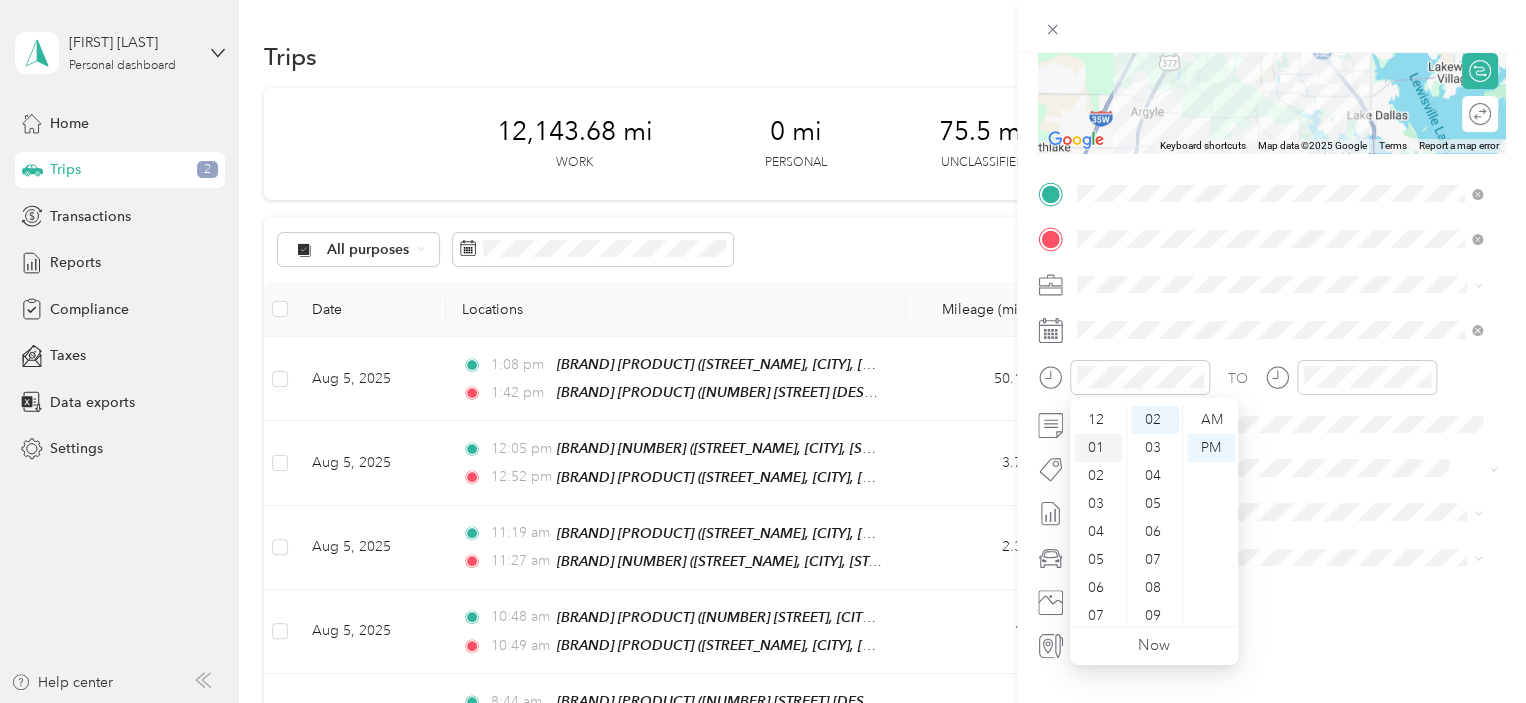 scroll, scrollTop: 28, scrollLeft: 0, axis: vertical 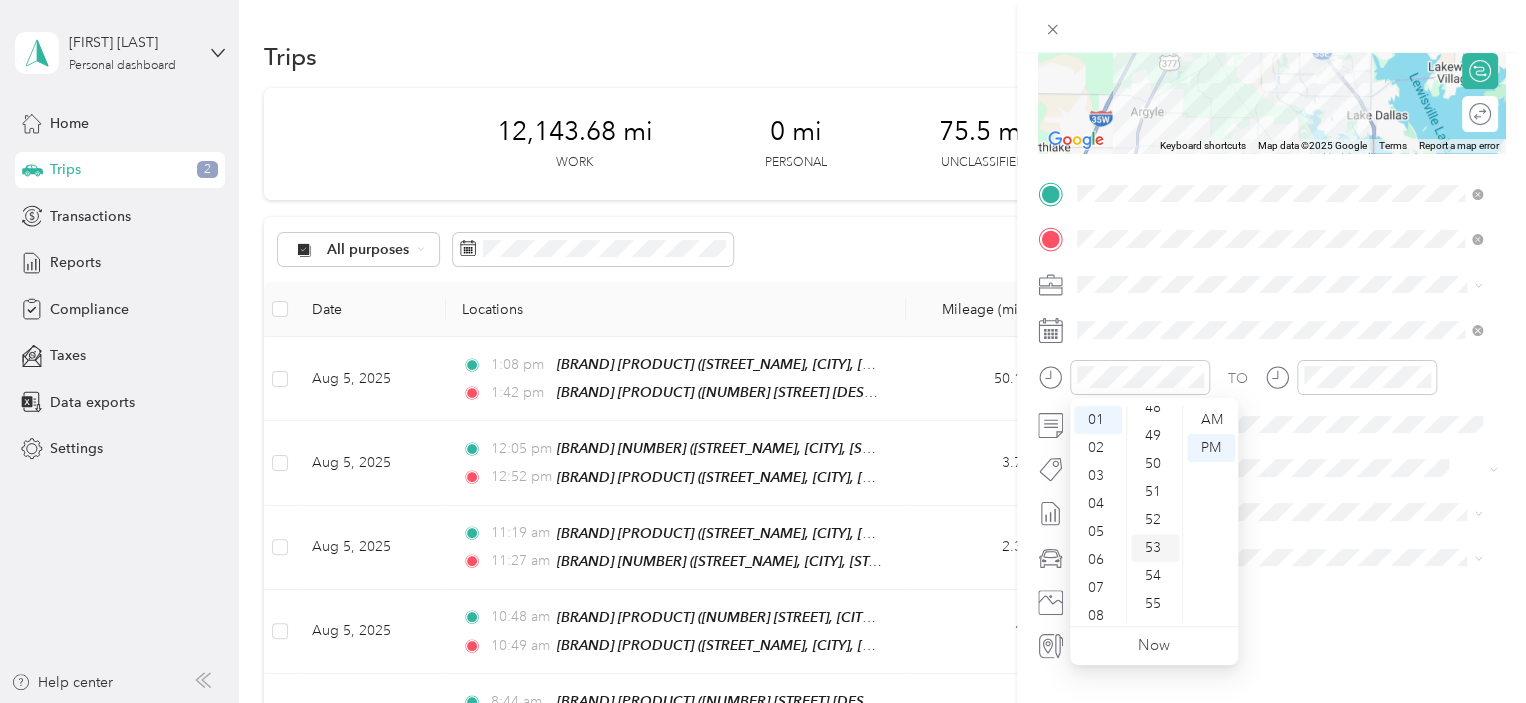 click on "53" at bounding box center (1155, 548) 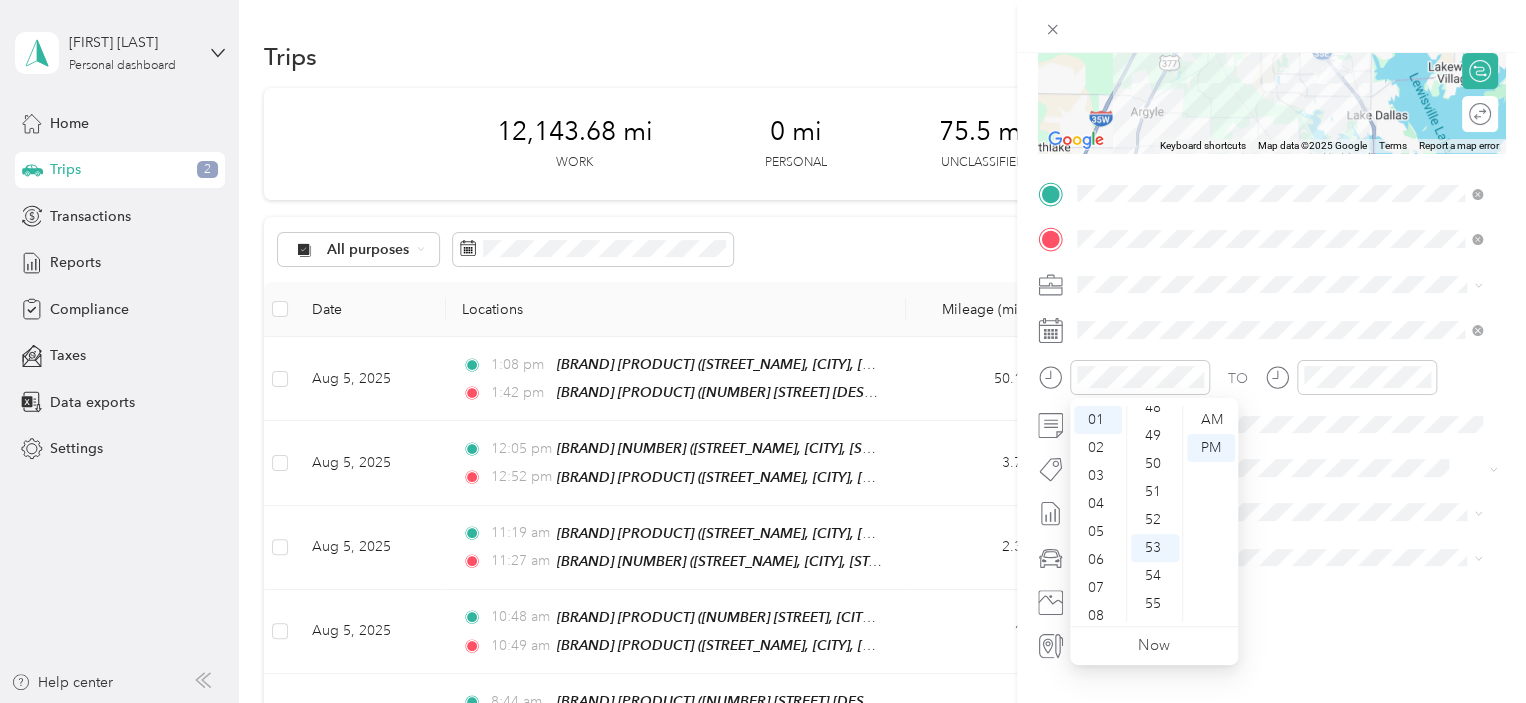 scroll, scrollTop: 1464, scrollLeft: 0, axis: vertical 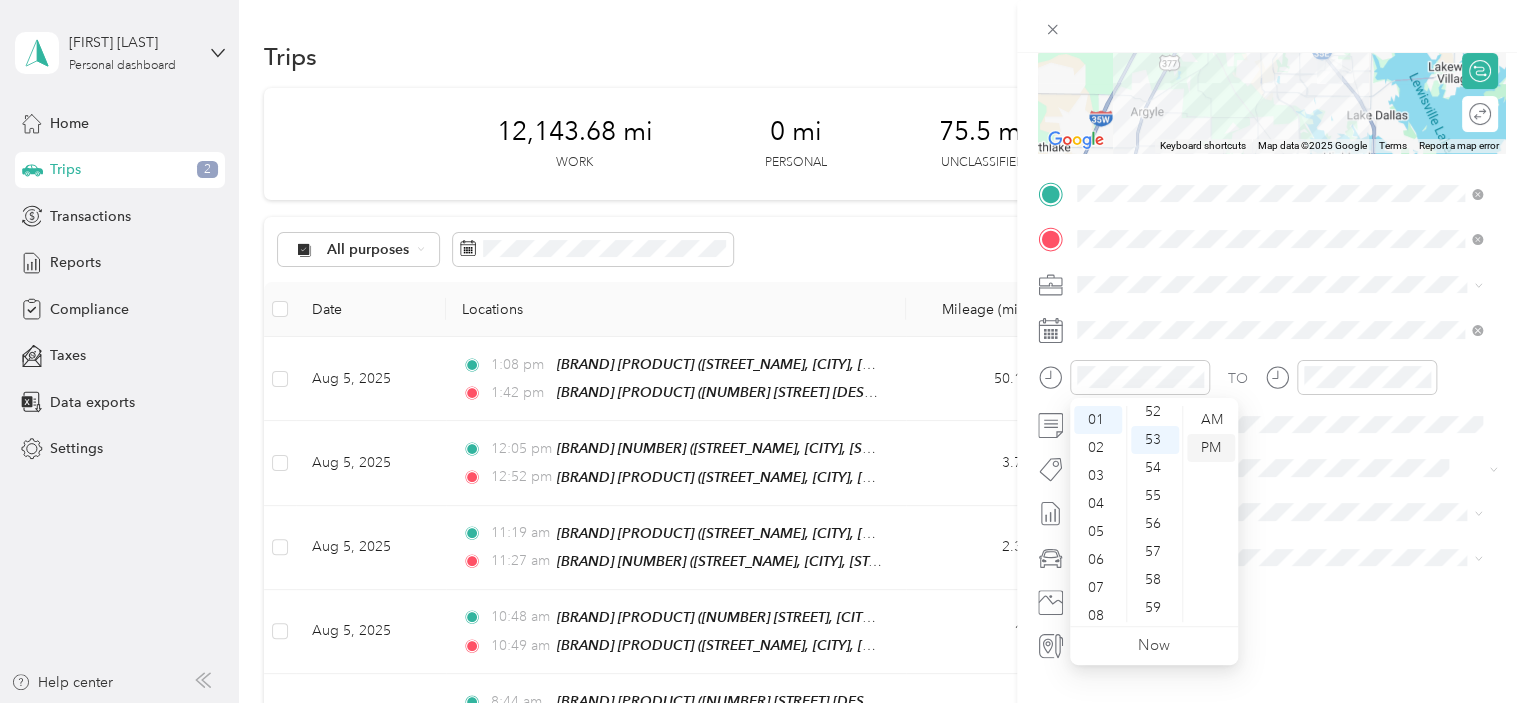 click on "PM" at bounding box center (1211, 448) 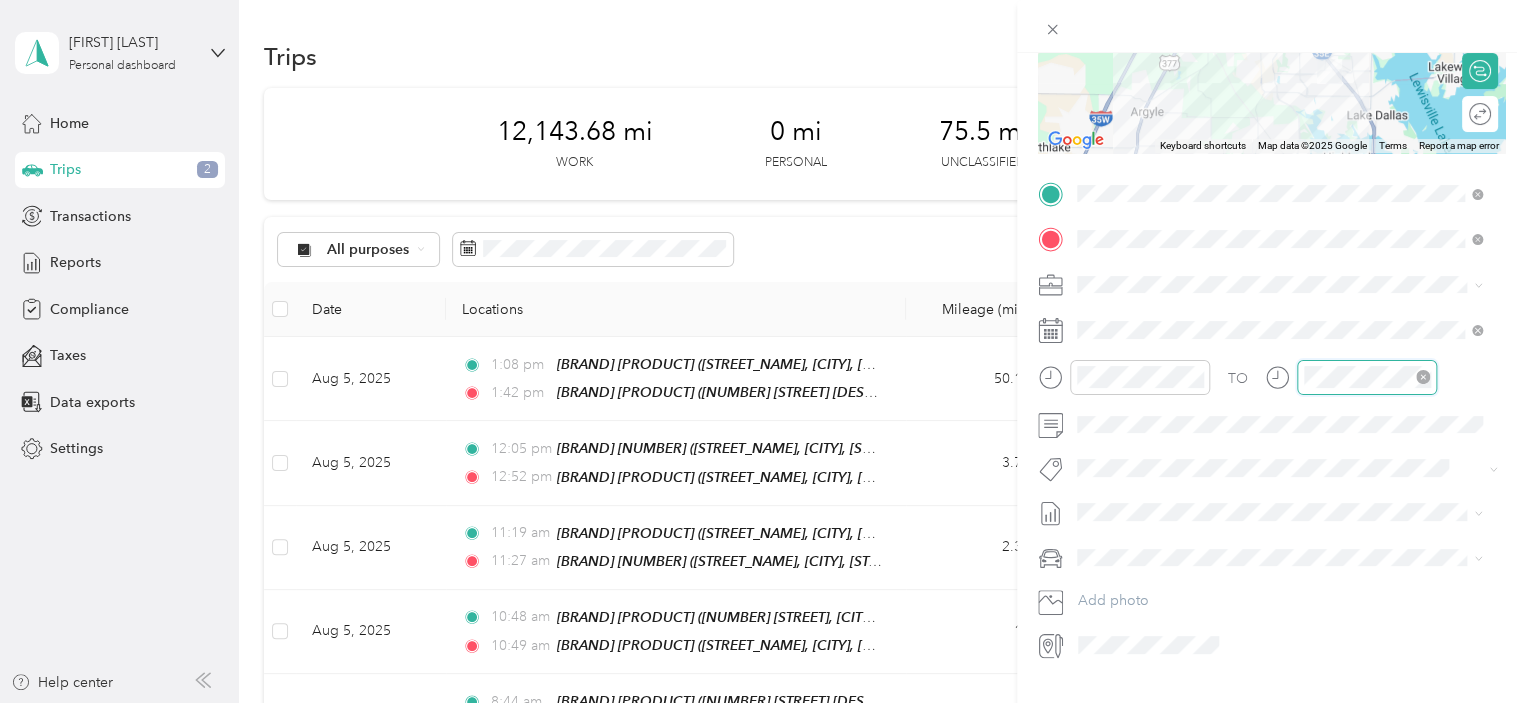 scroll, scrollTop: 120, scrollLeft: 0, axis: vertical 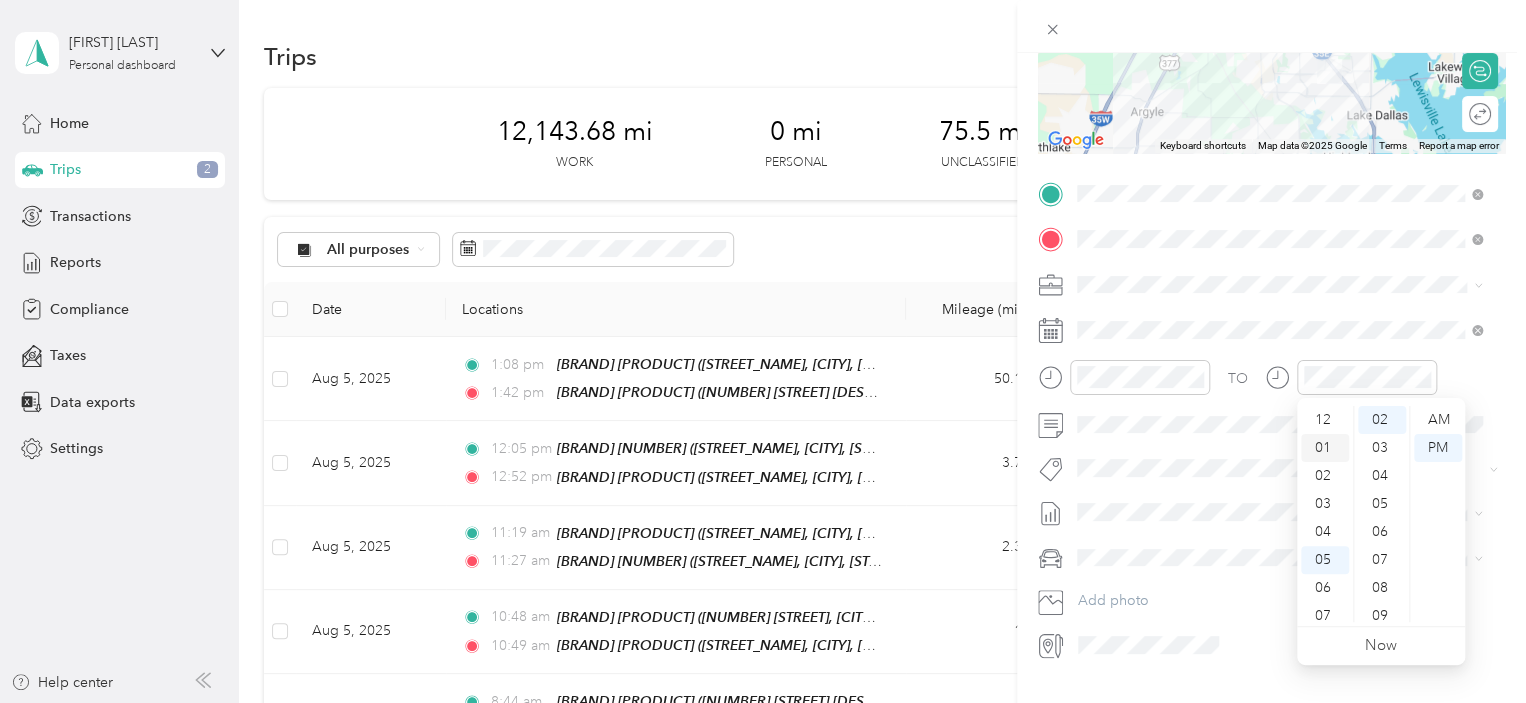 click on "01" at bounding box center [1325, 448] 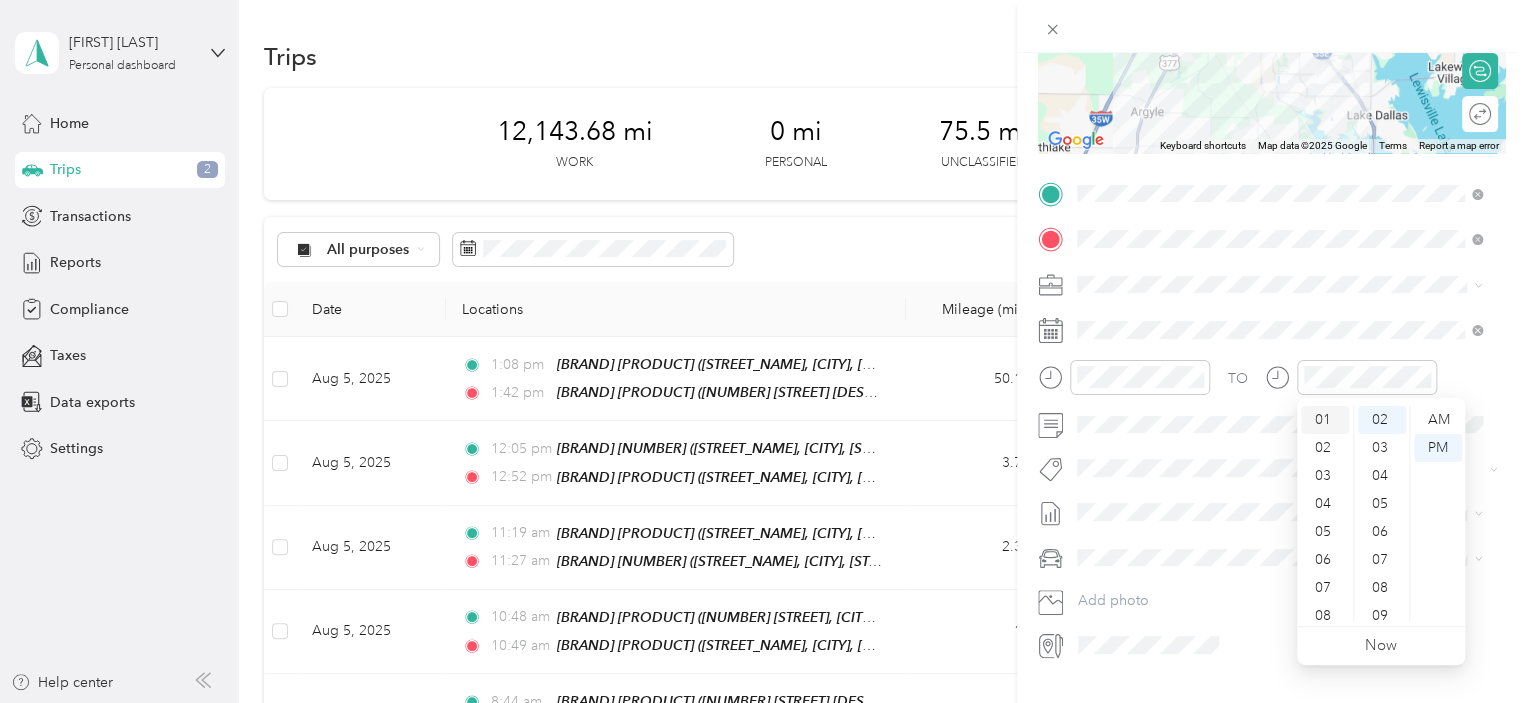 scroll, scrollTop: 28, scrollLeft: 0, axis: vertical 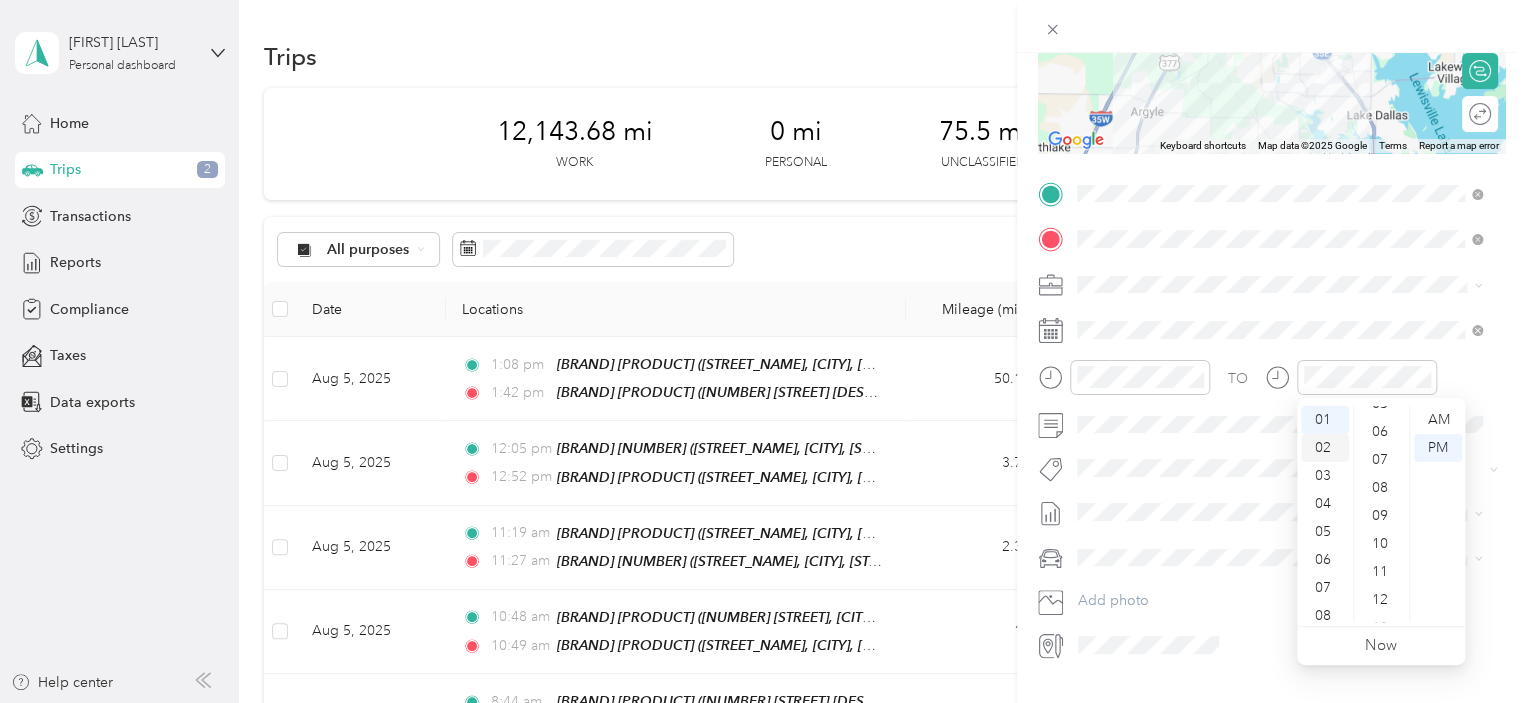 click on "02" at bounding box center (1325, 448) 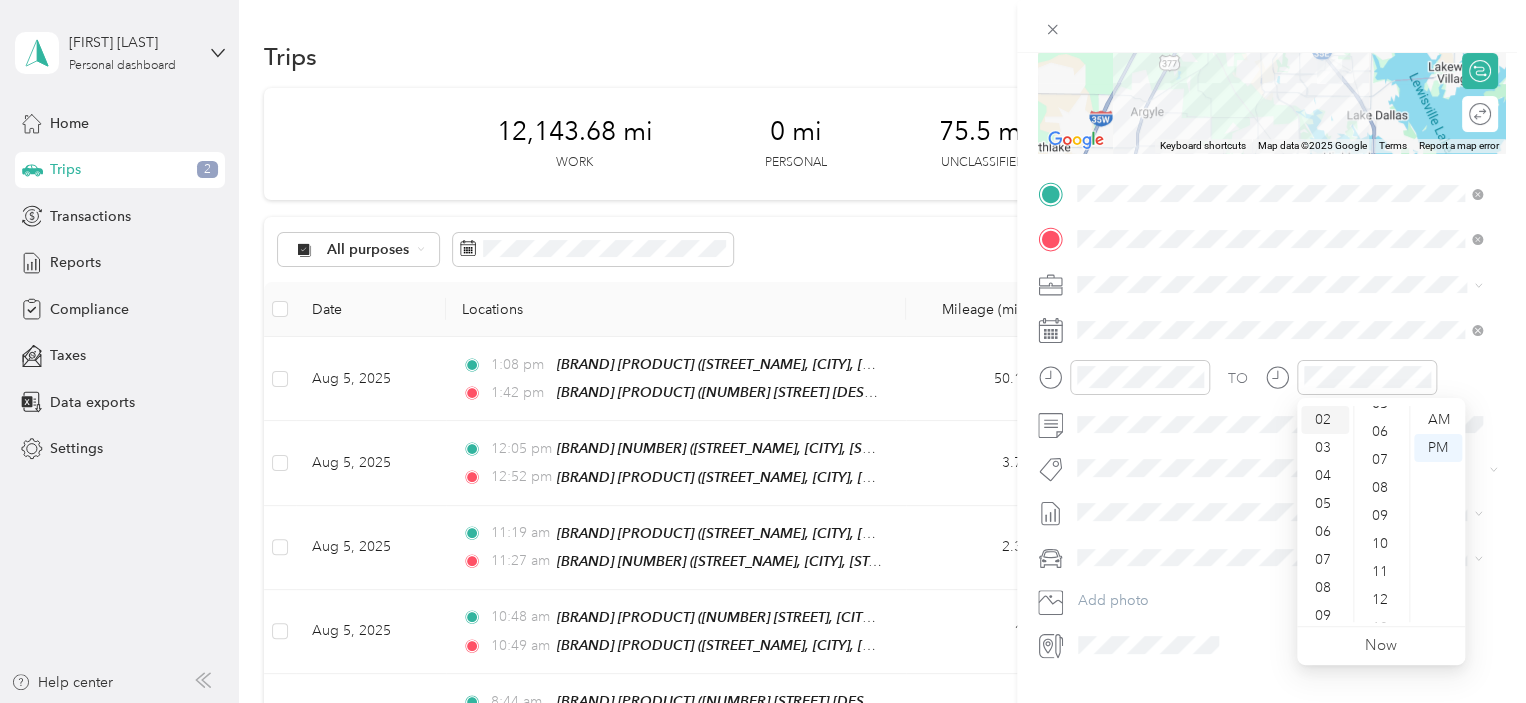 scroll, scrollTop: 58, scrollLeft: 0, axis: vertical 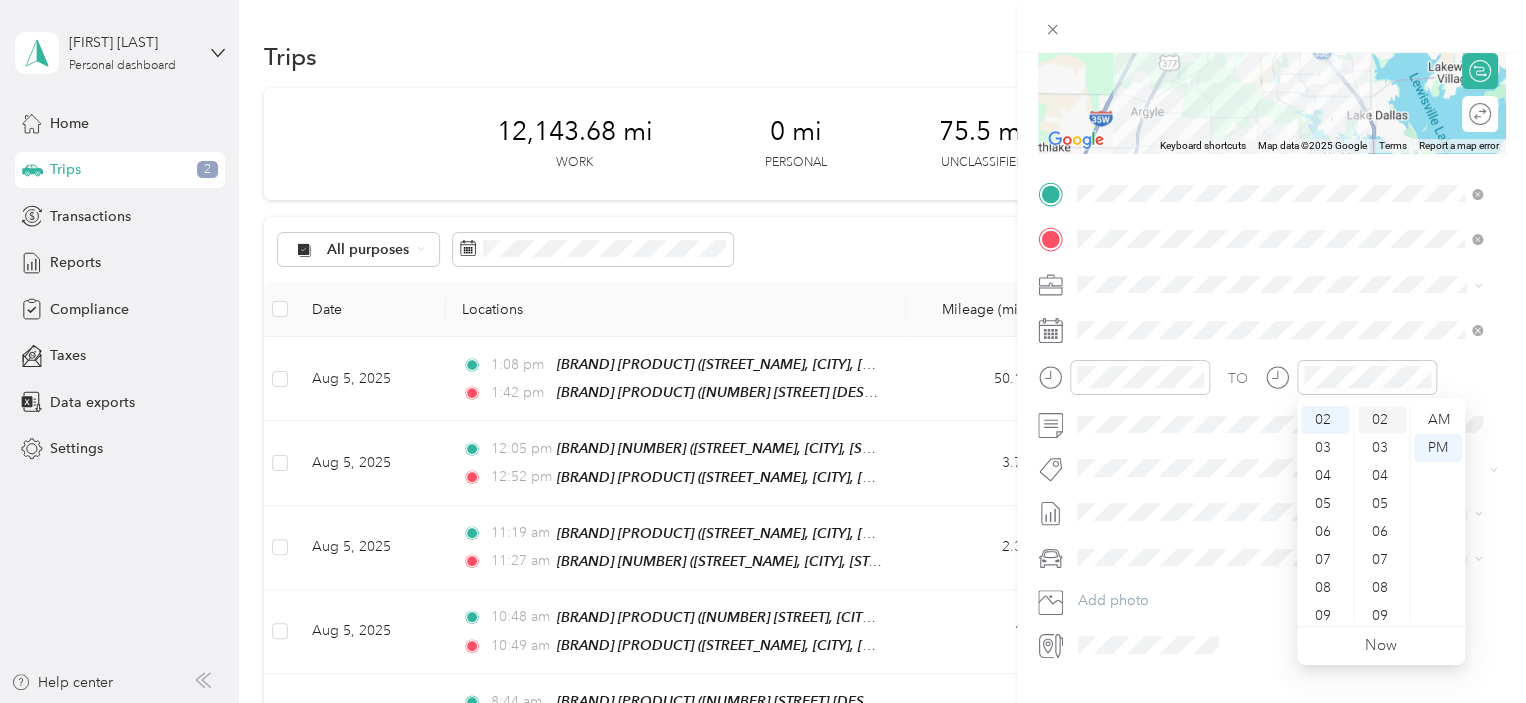click on "02" at bounding box center (1382, 420) 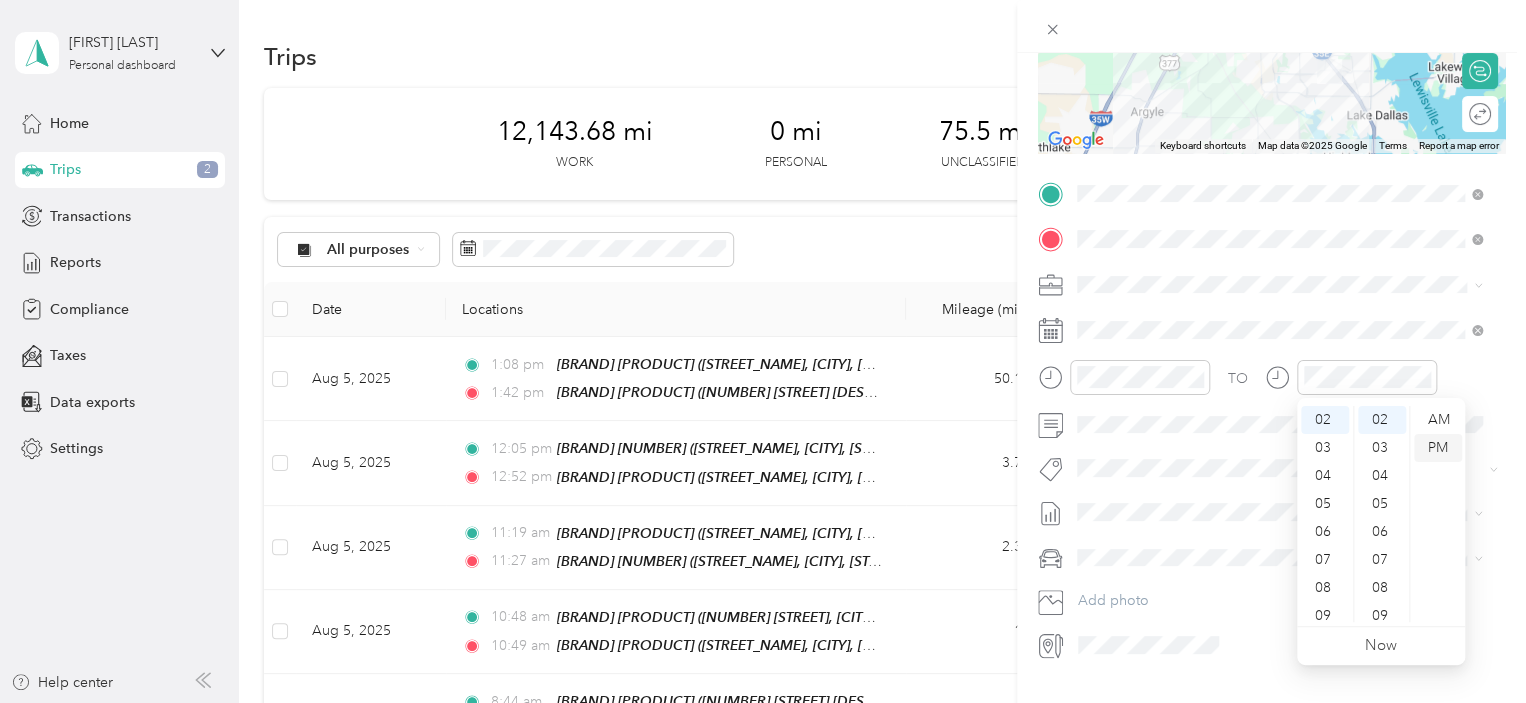 click on "PM" at bounding box center [1438, 448] 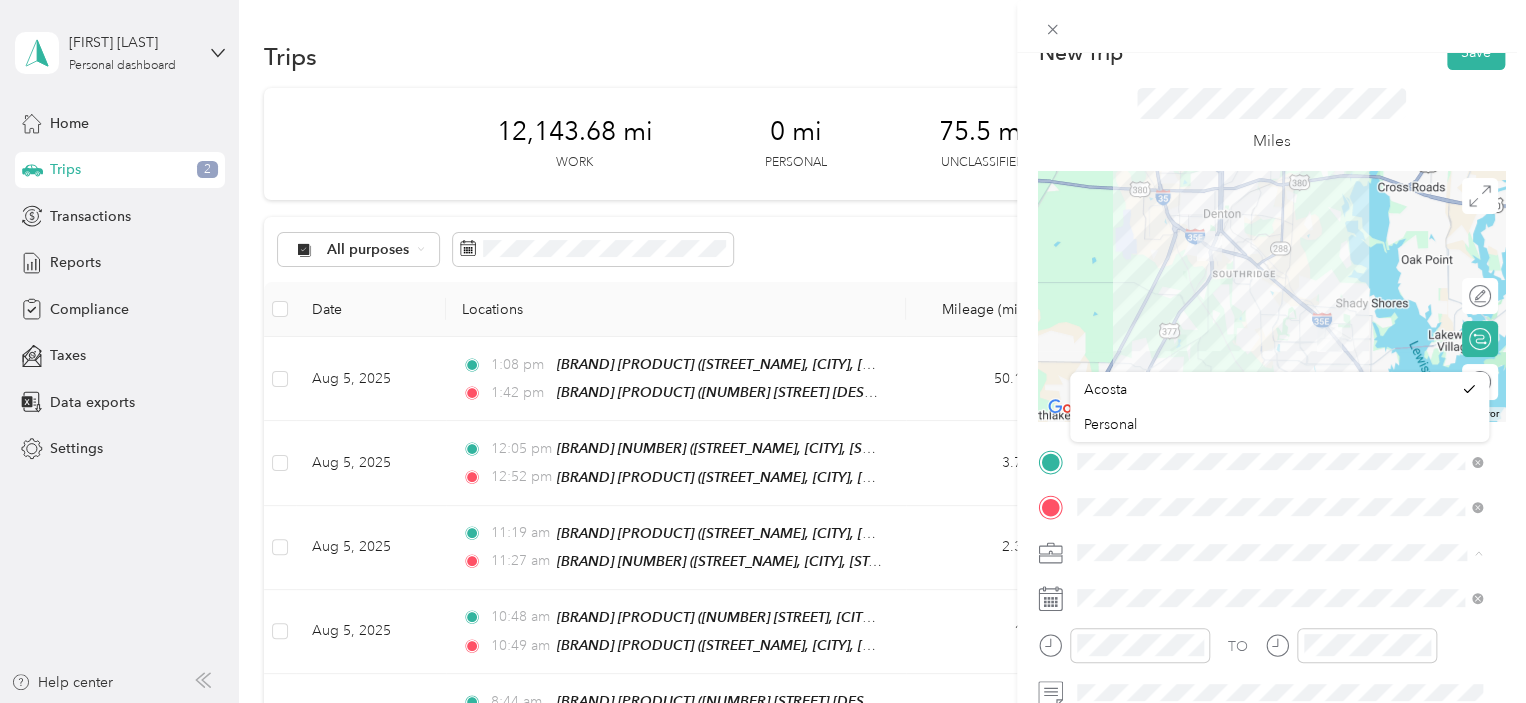 scroll, scrollTop: 0, scrollLeft: 0, axis: both 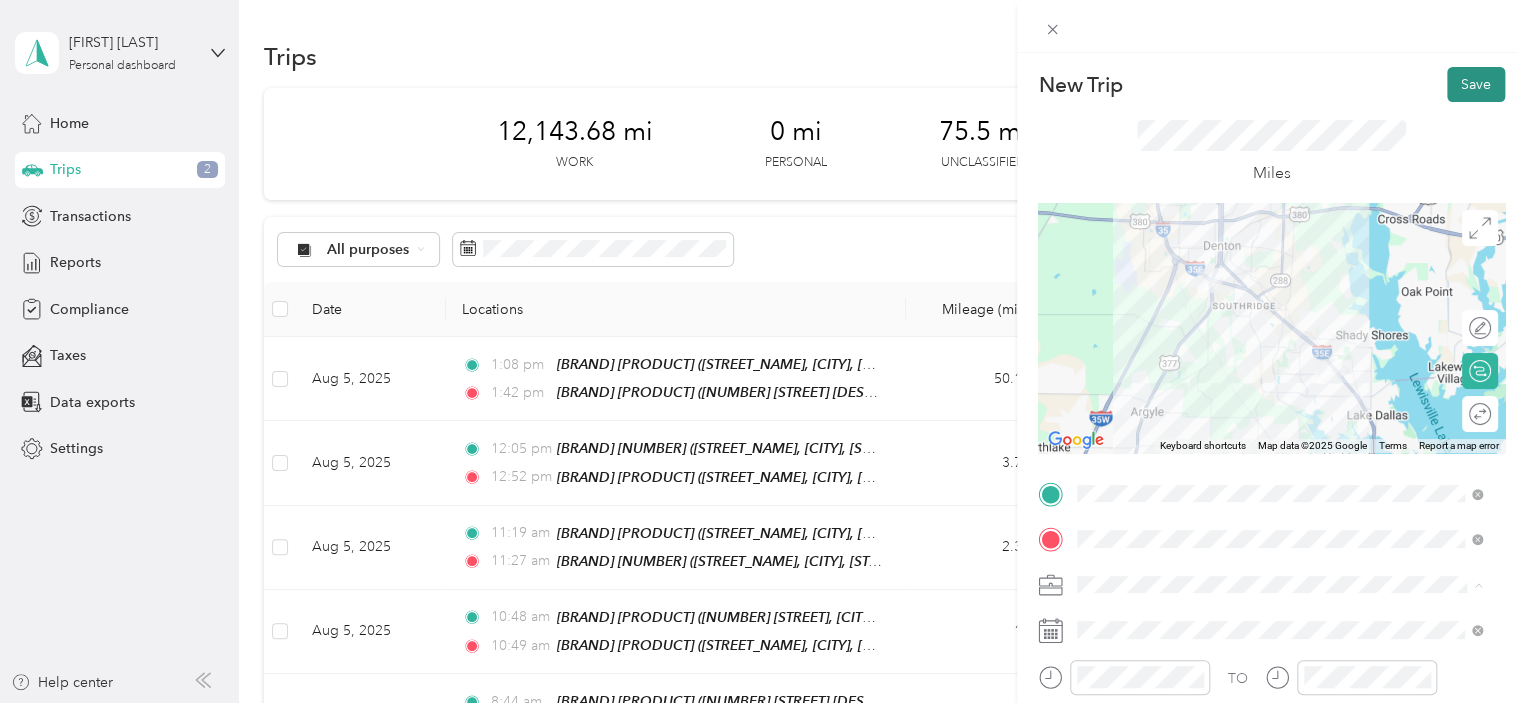 click on "Save" at bounding box center [1476, 84] 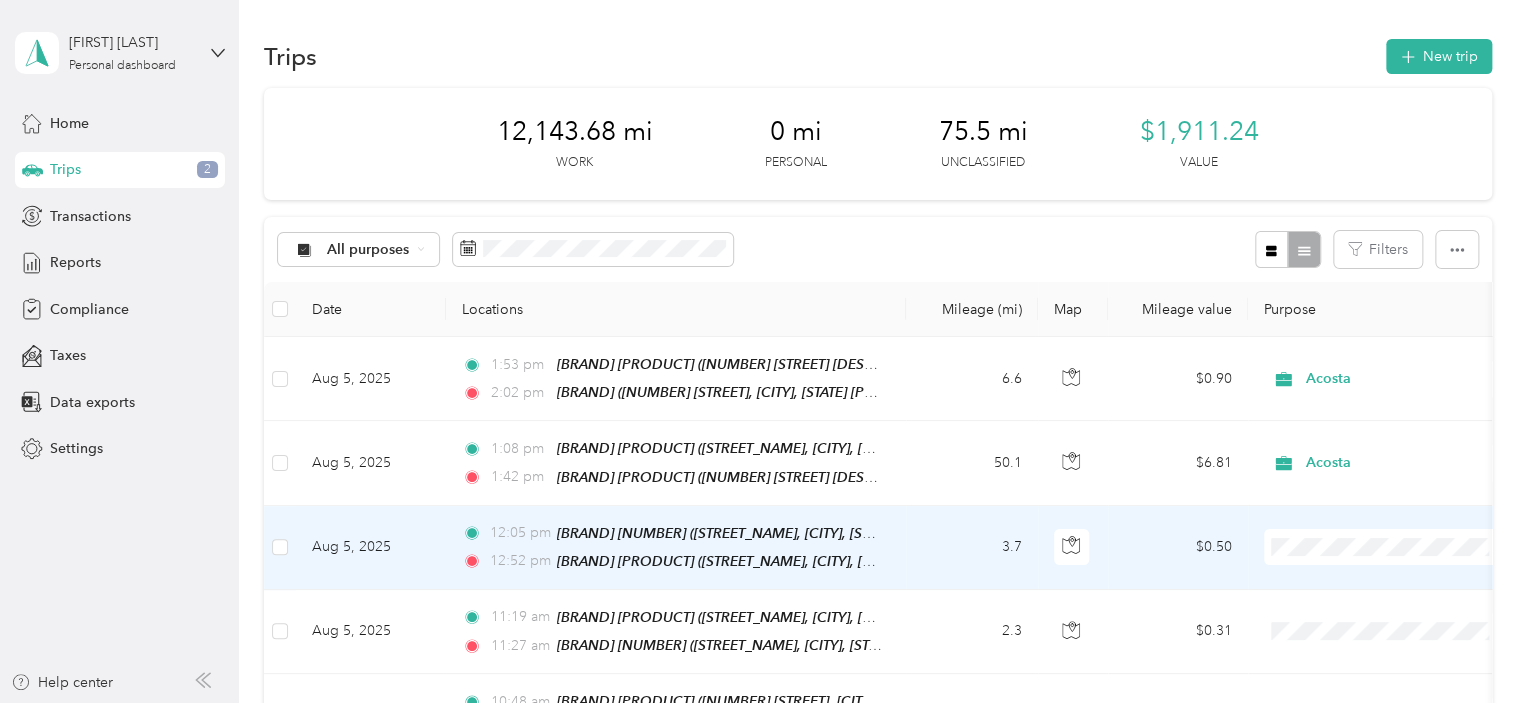 click on "Acosta" at bounding box center (1405, 578) 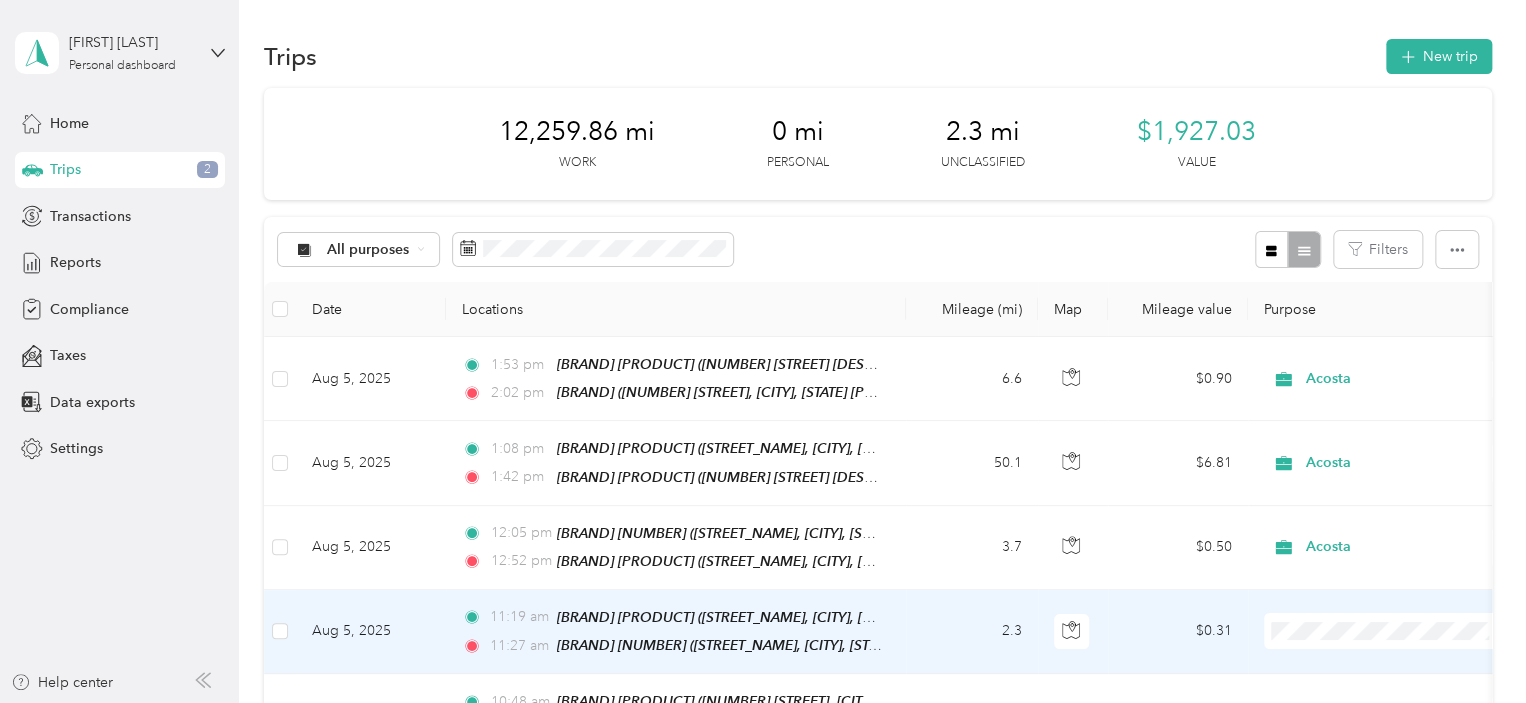 click on "Acosta" at bounding box center (1405, 550) 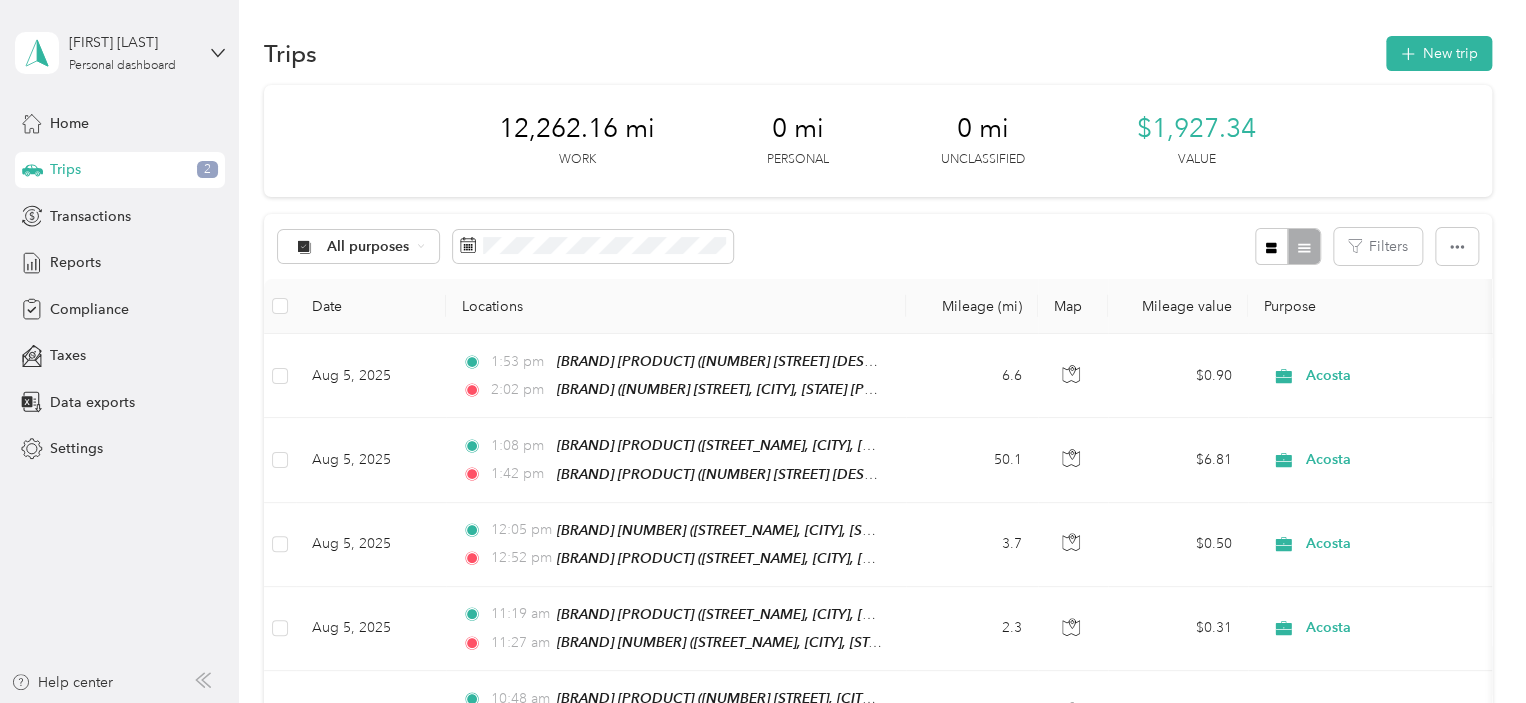 scroll, scrollTop: 0, scrollLeft: 0, axis: both 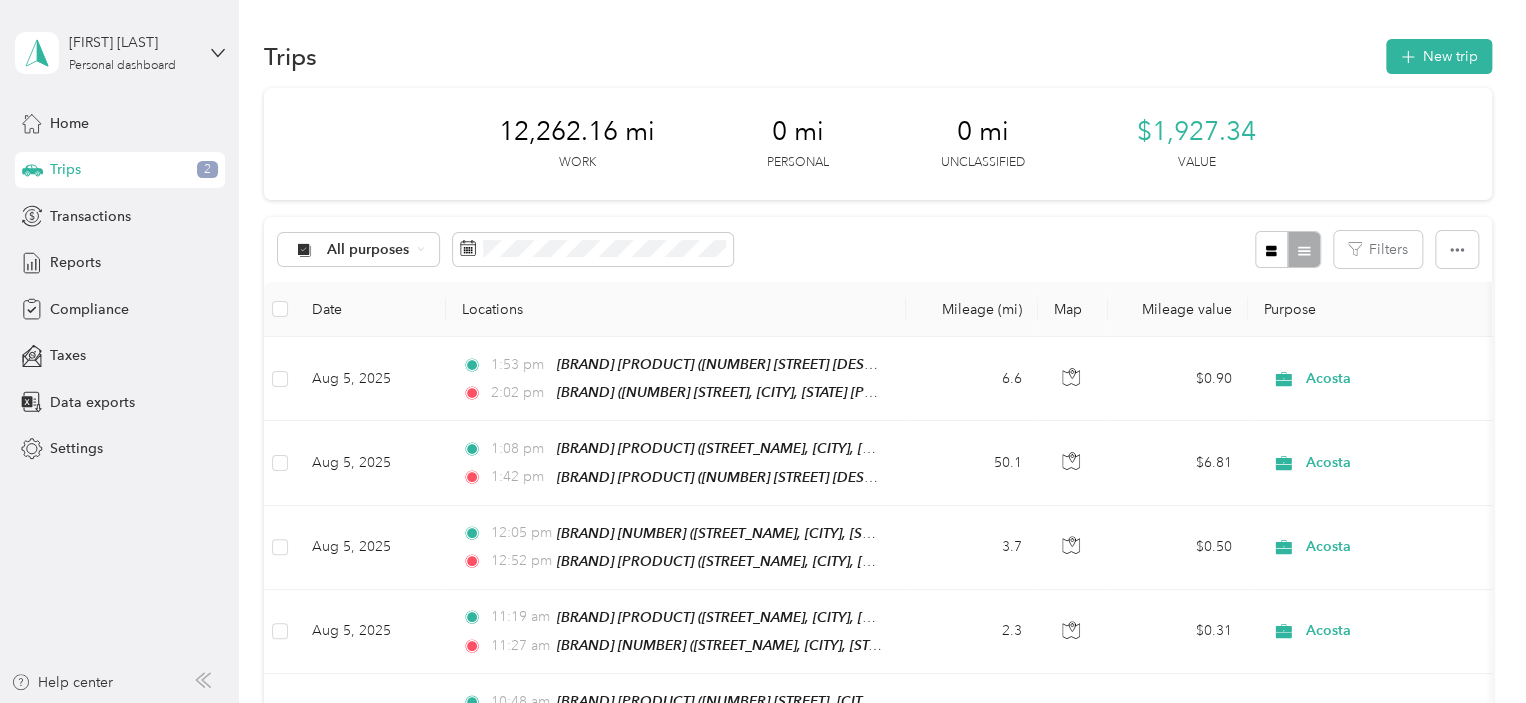 click on "Trips 2" at bounding box center [120, 170] 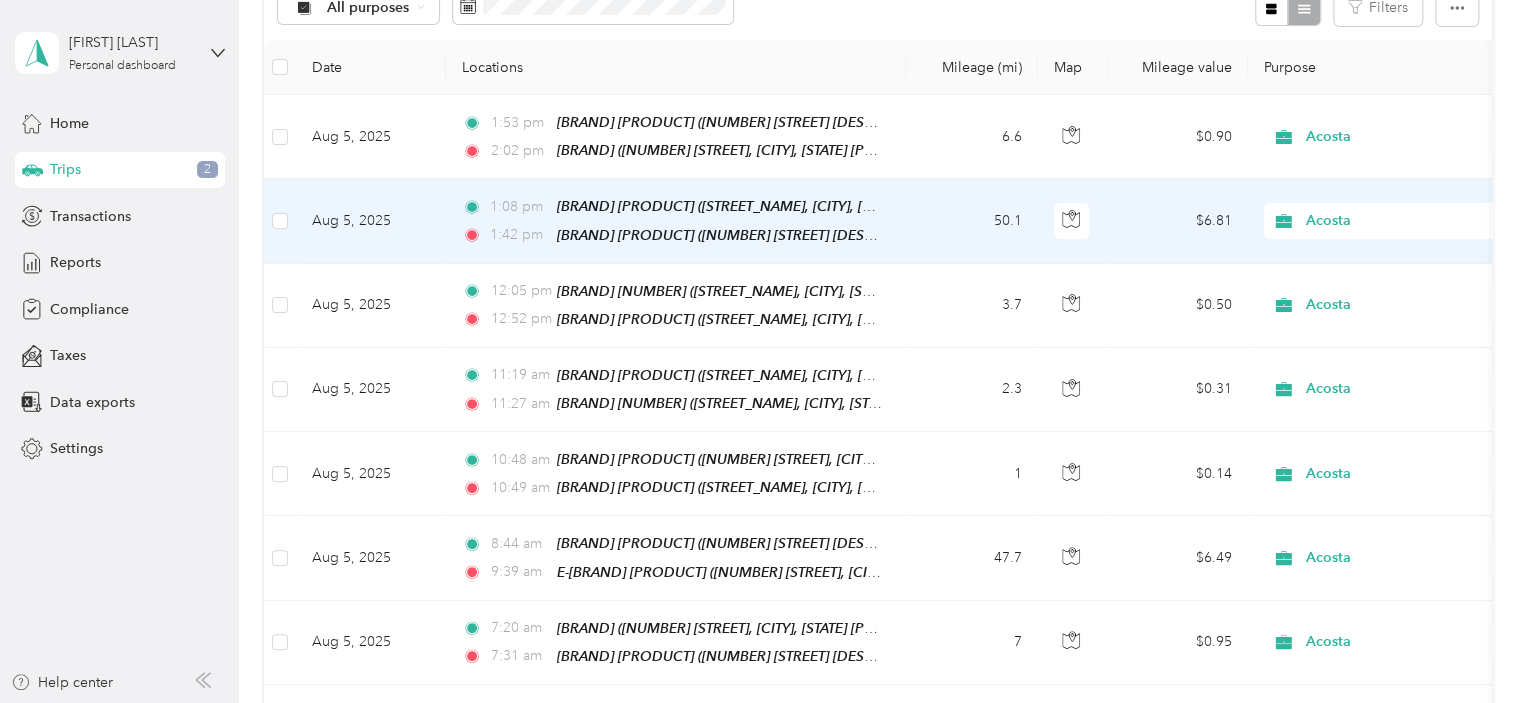 scroll, scrollTop: 0, scrollLeft: 0, axis: both 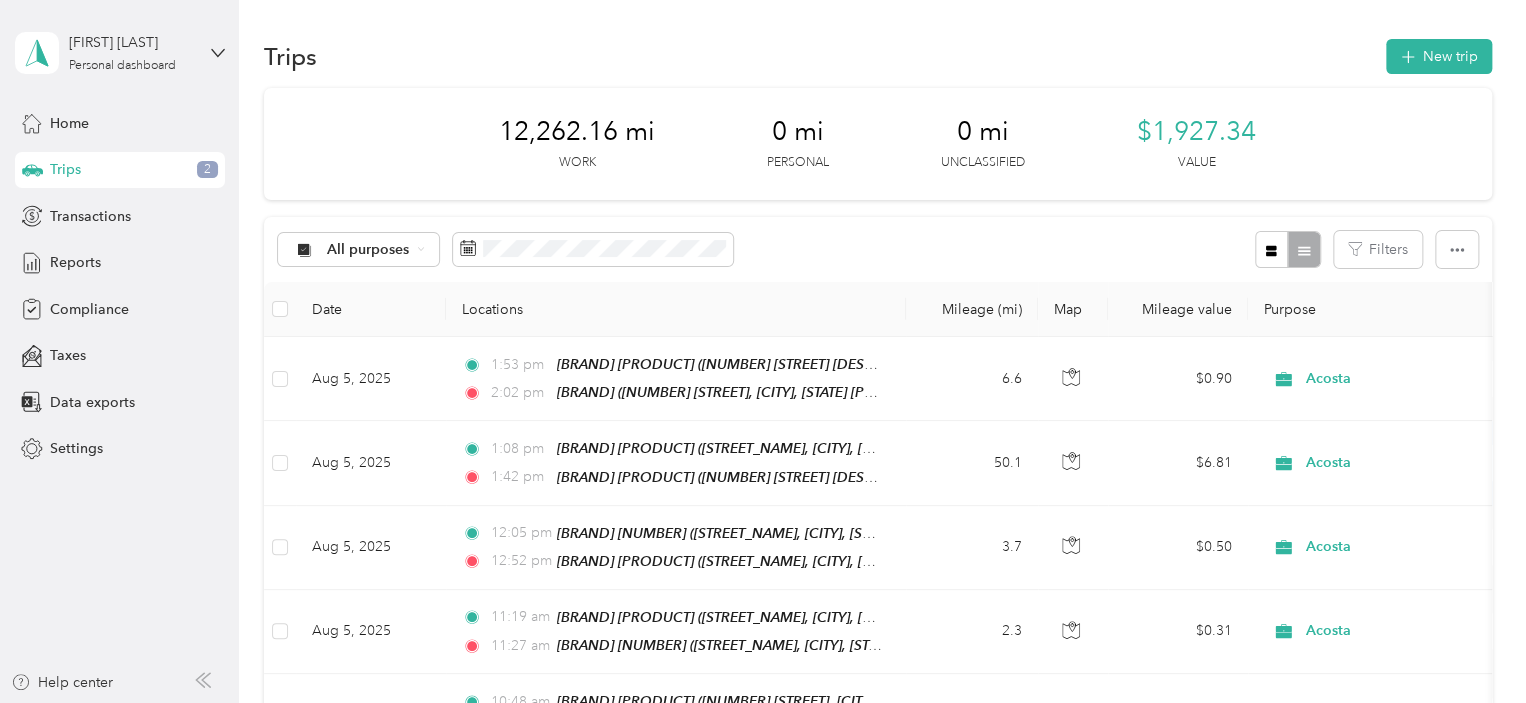 click on "Trips" at bounding box center (65, 169) 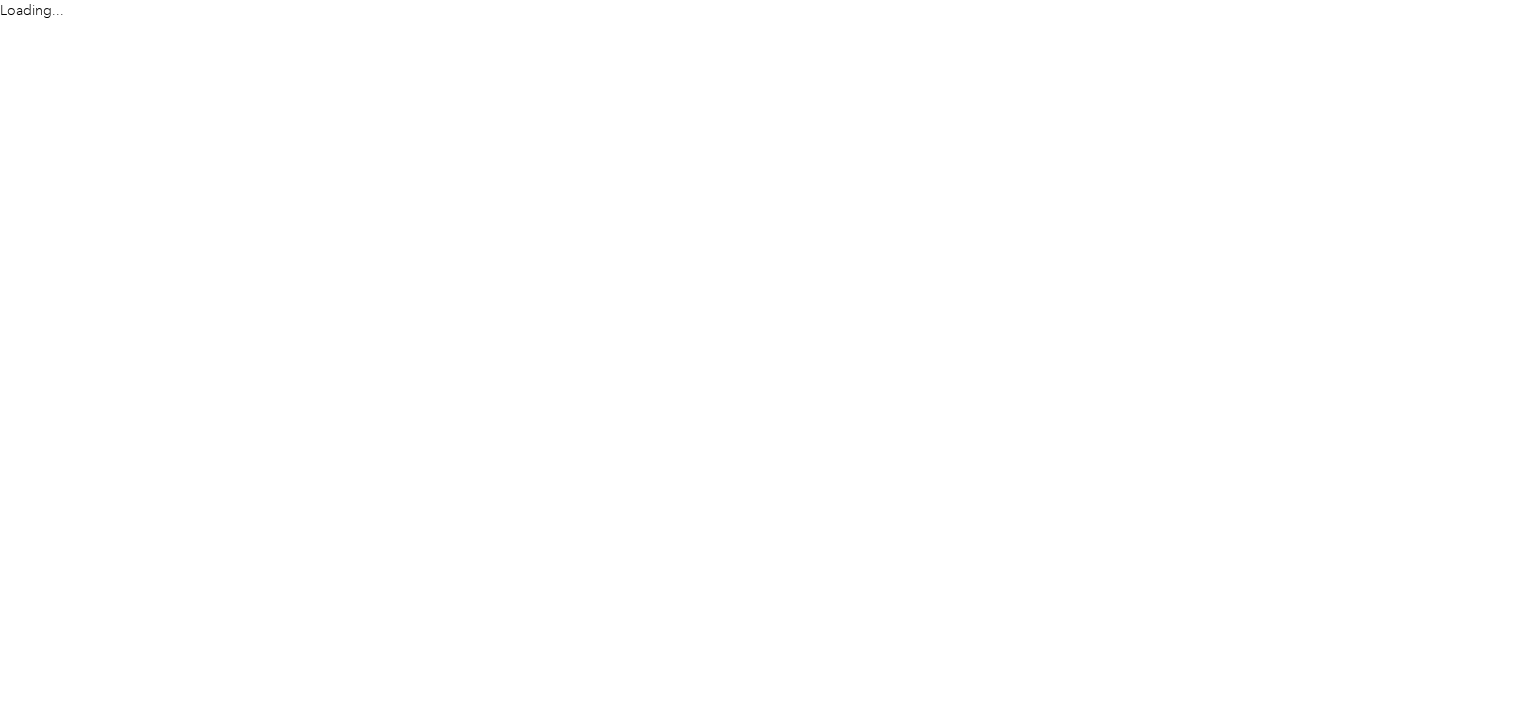 scroll, scrollTop: 0, scrollLeft: 0, axis: both 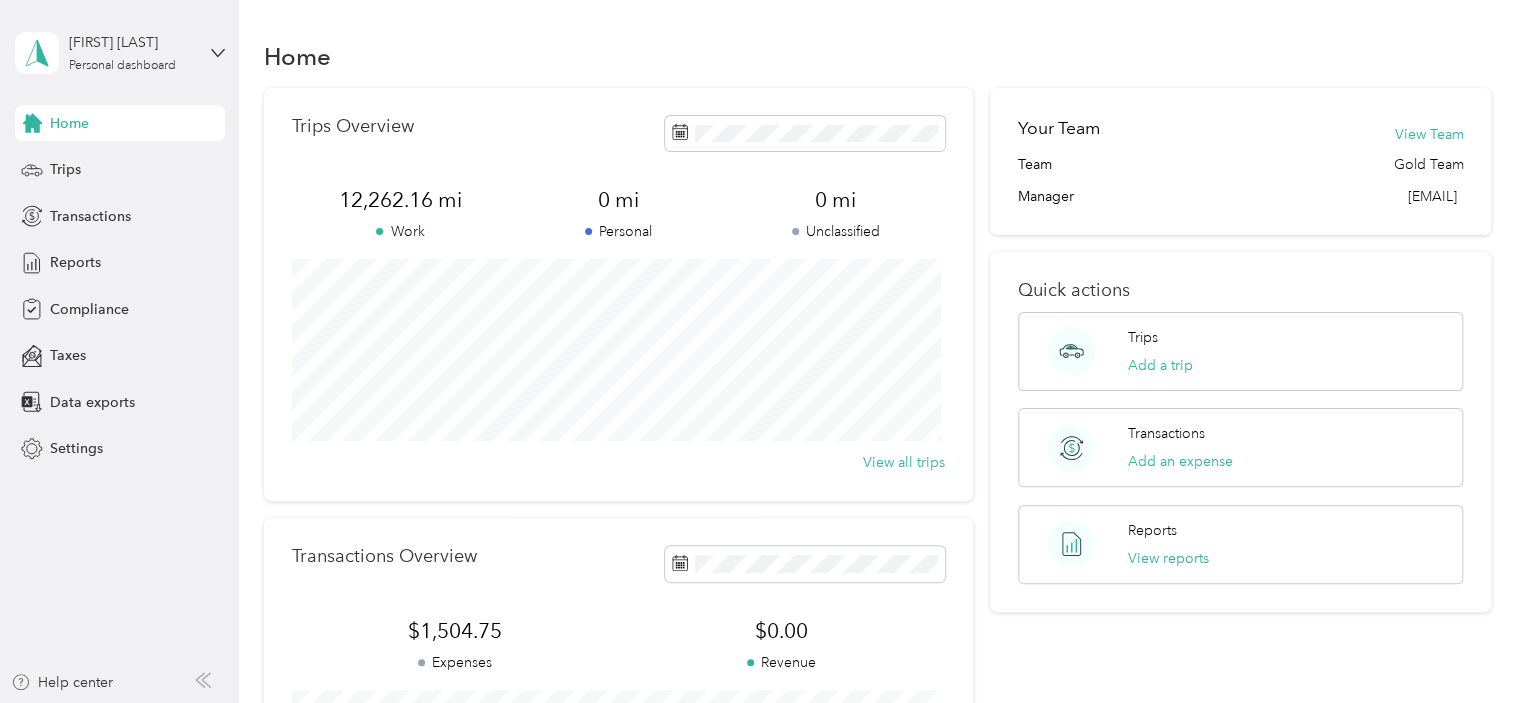 click on "Home" at bounding box center (120, 123) 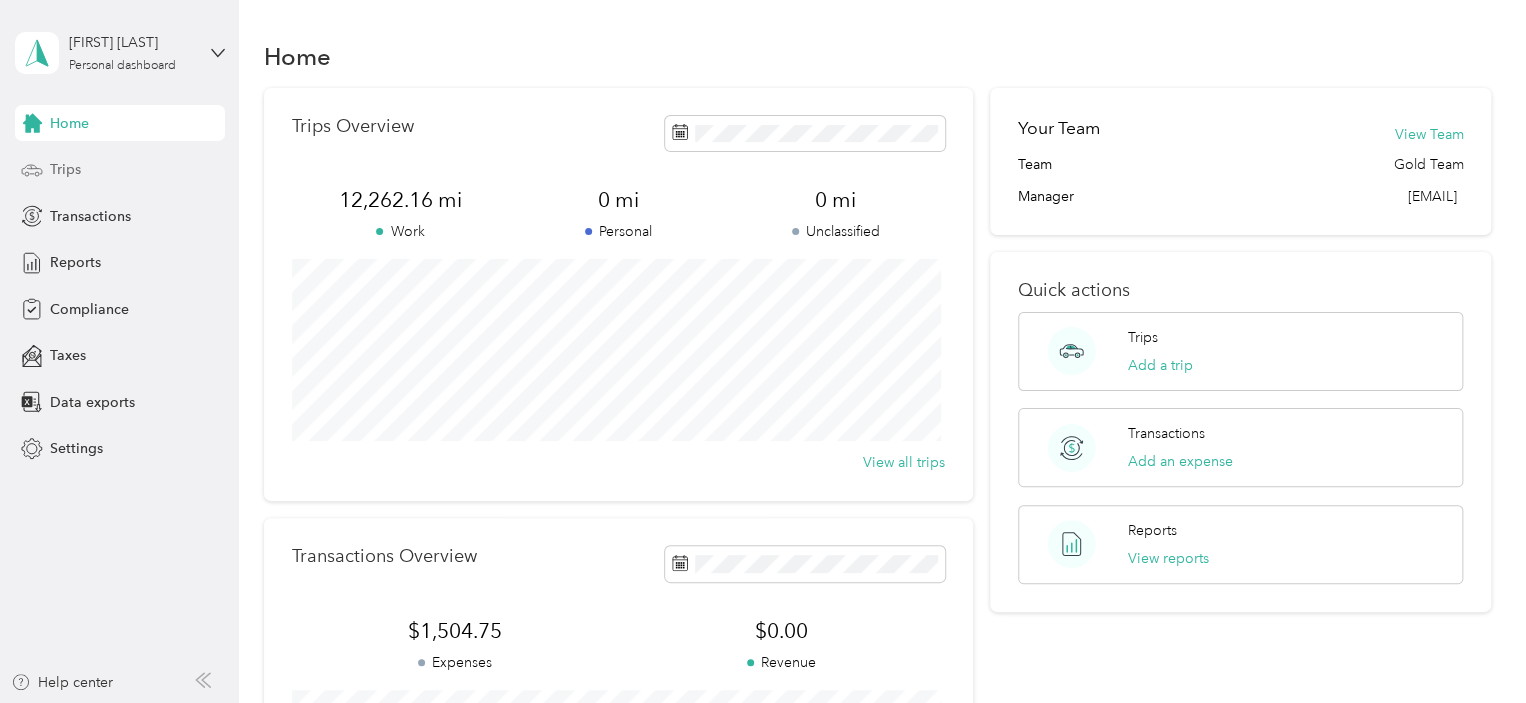 click on "Trips" at bounding box center [65, 169] 